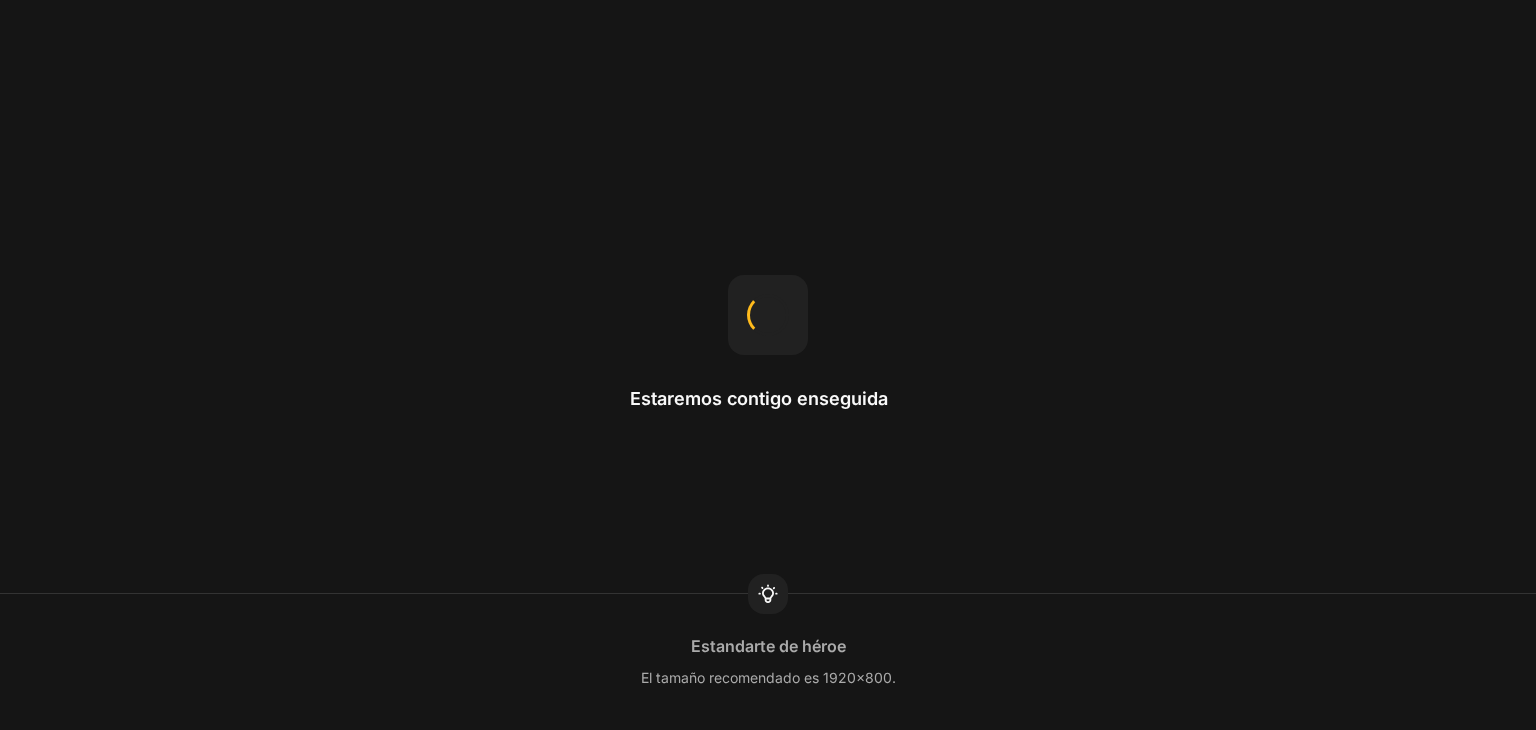 scroll, scrollTop: 0, scrollLeft: 0, axis: both 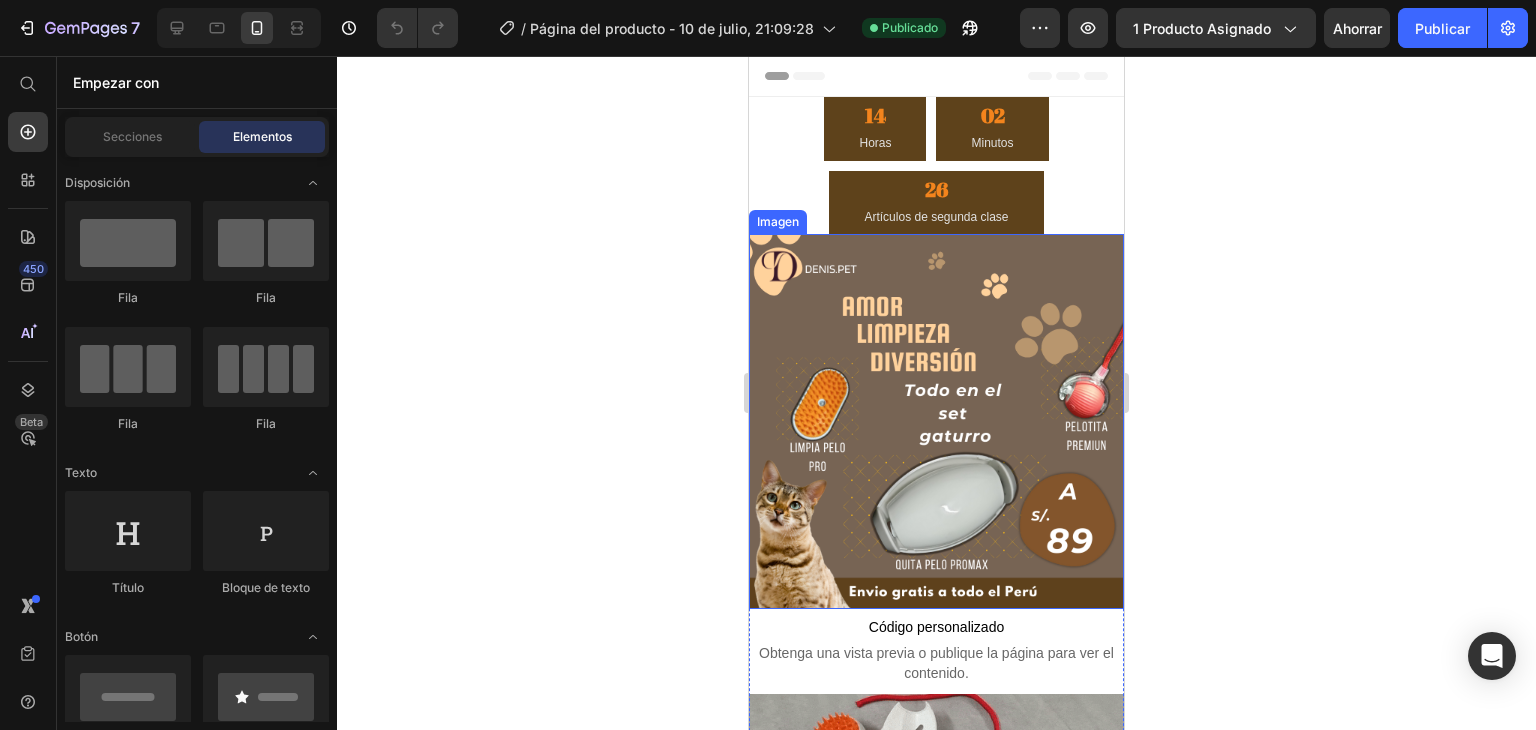 click at bounding box center (936, 421) 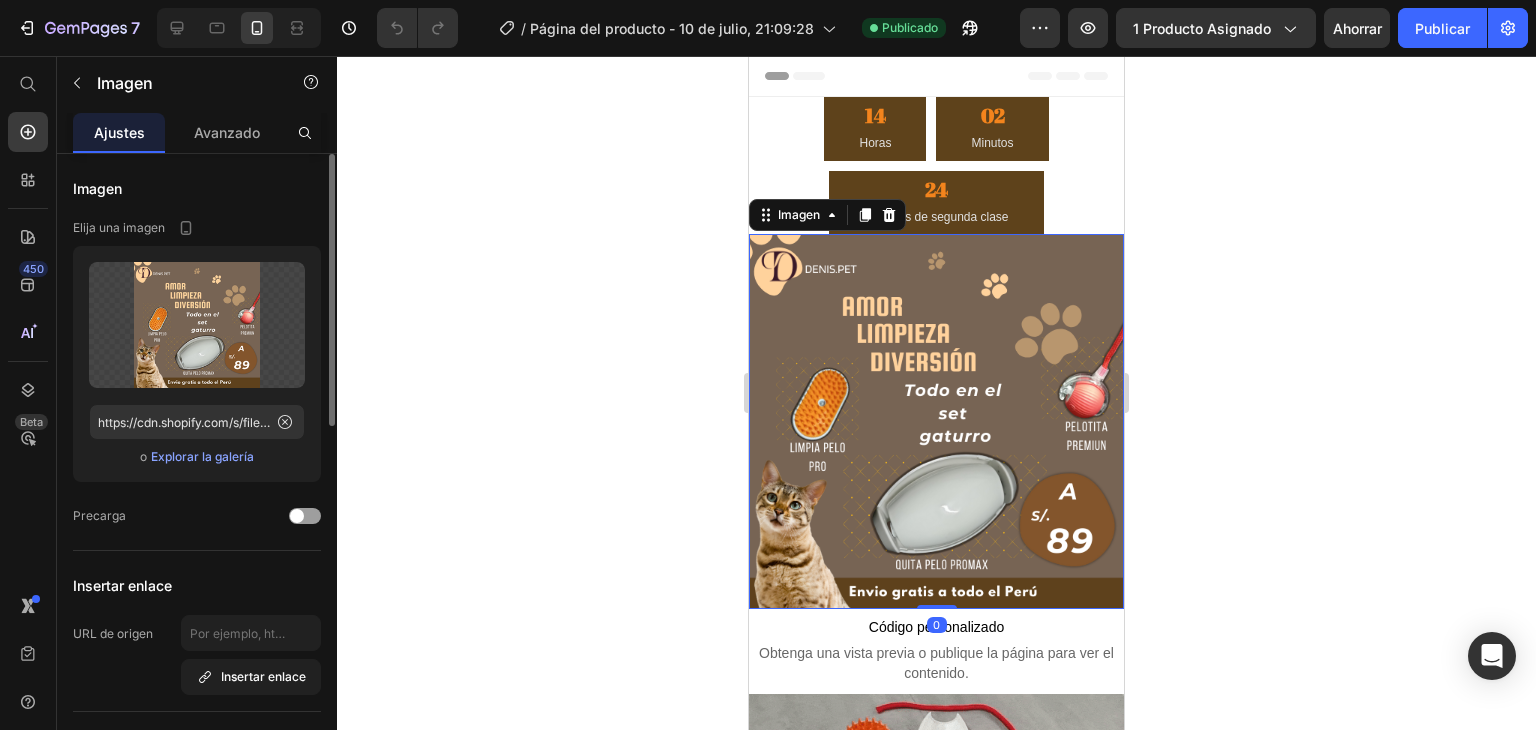 click on "Explorar la galería" at bounding box center (202, 456) 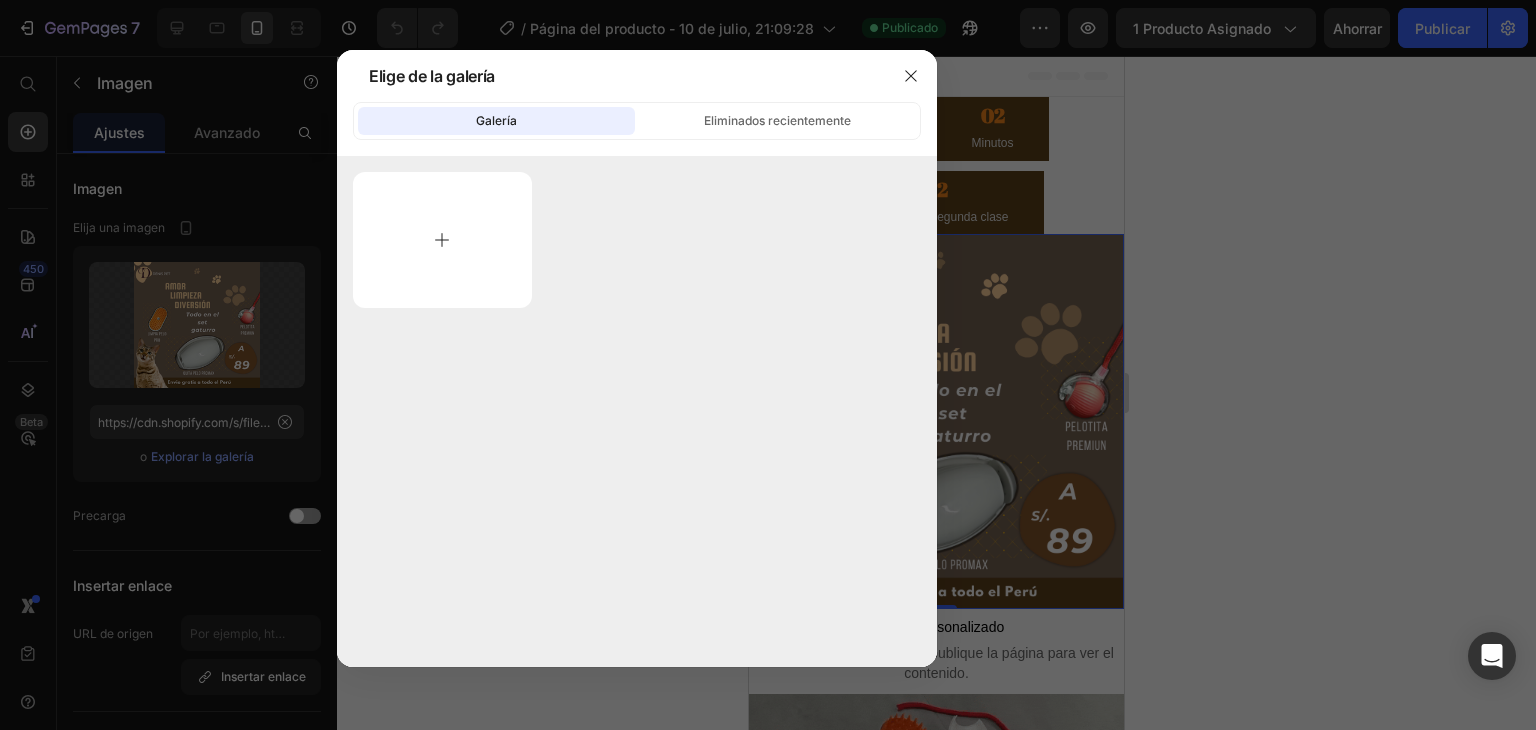 click at bounding box center (442, 240) 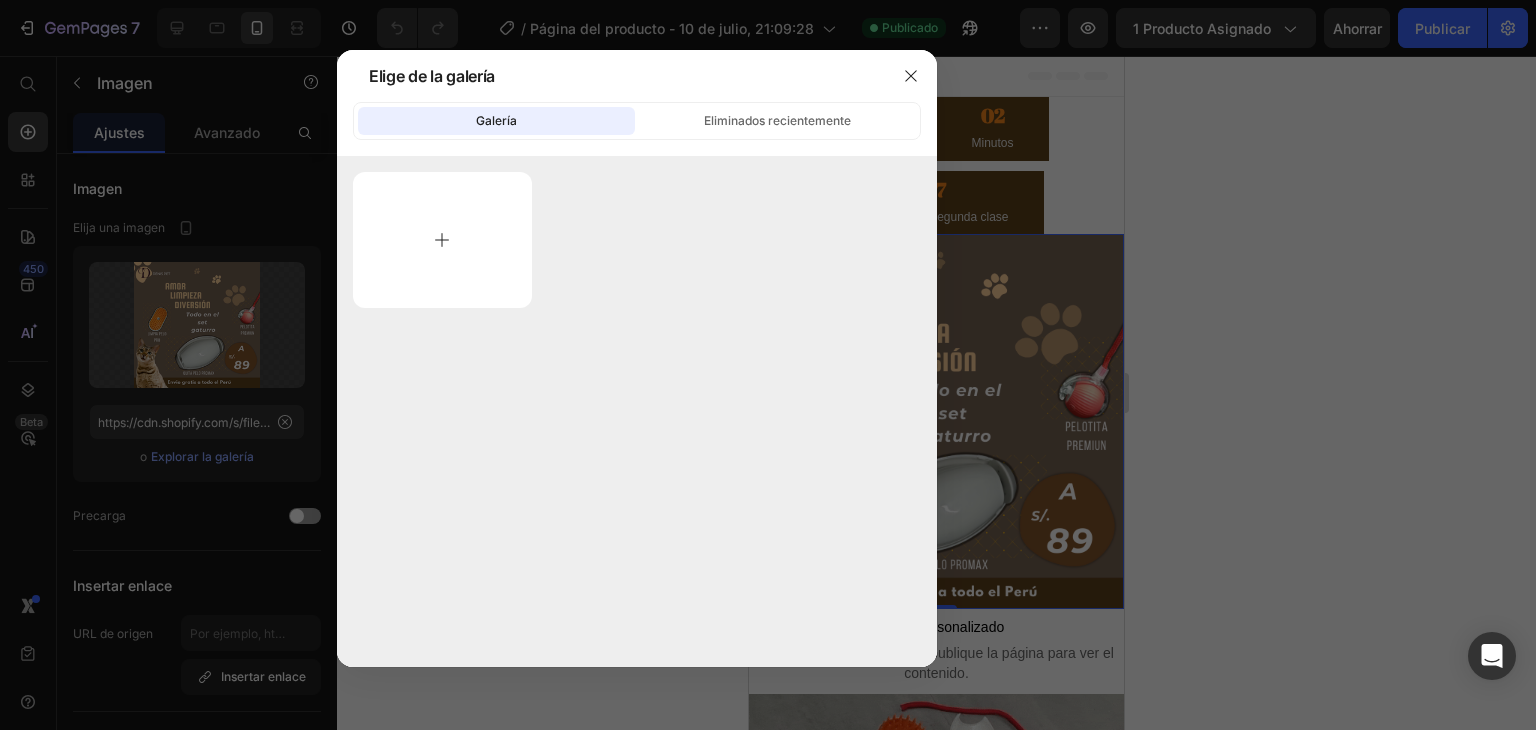 type on "C:\fakepath\Brown Modern International Cat Day Instagram Post.png" 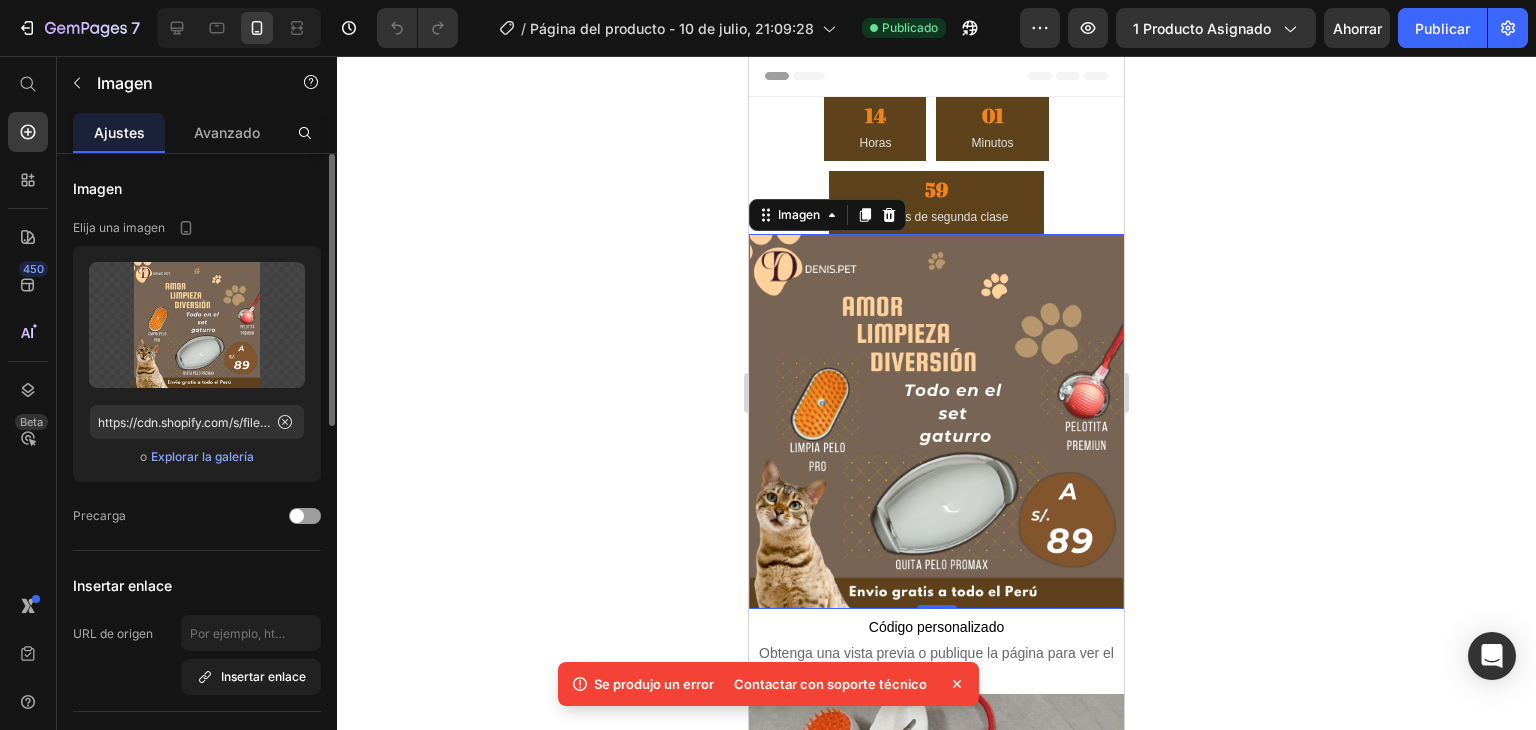 click on "Explorar la galería" at bounding box center (202, 456) 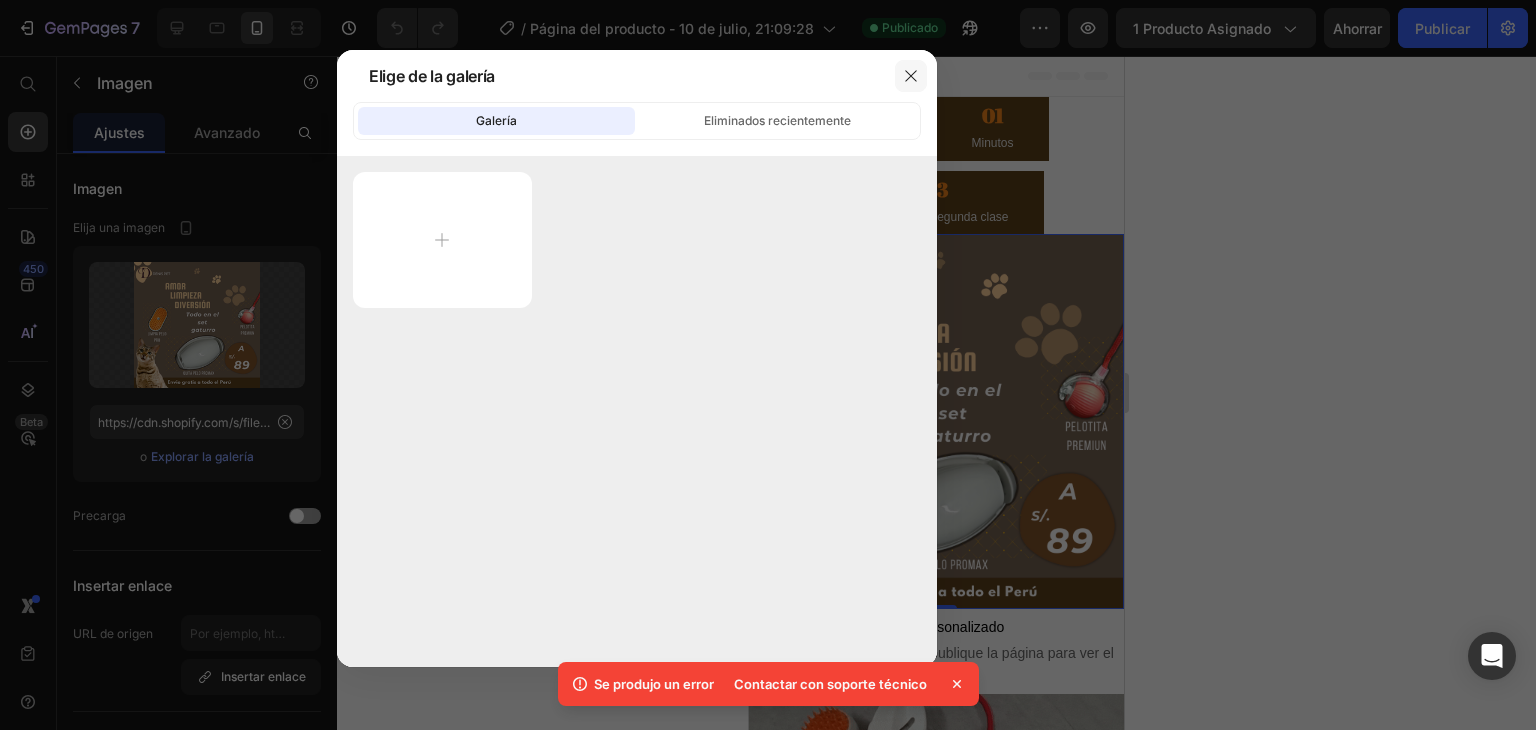 click 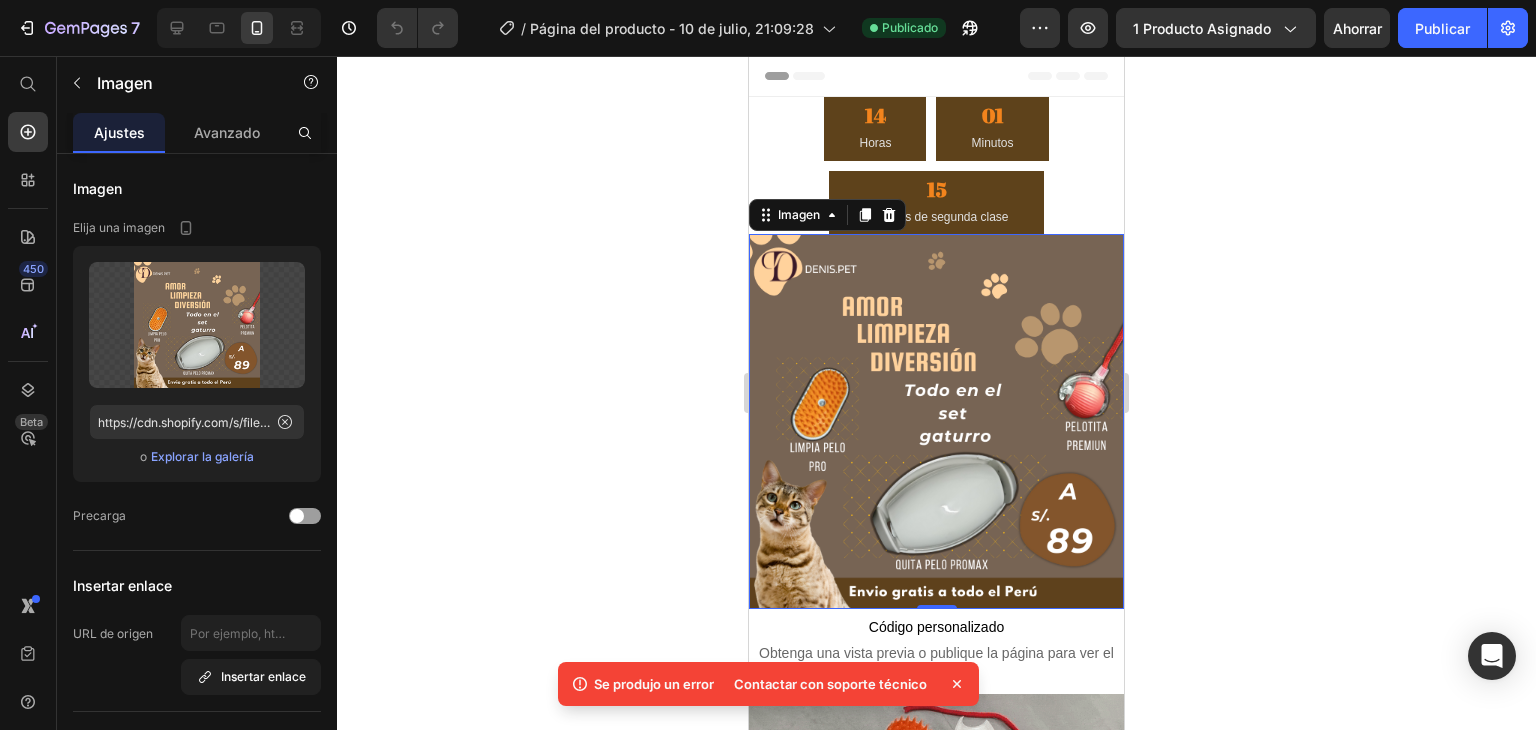 click 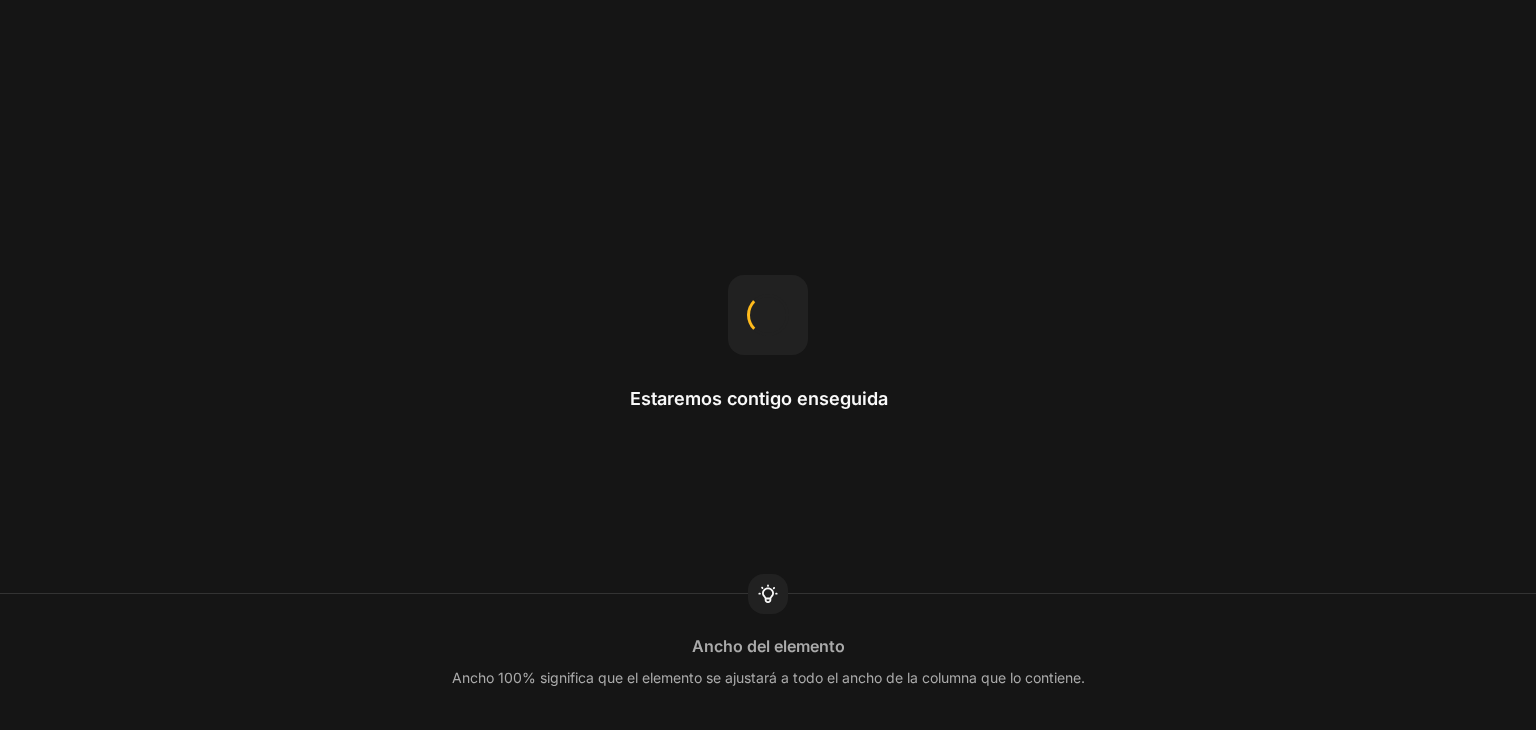 scroll, scrollTop: 0, scrollLeft: 0, axis: both 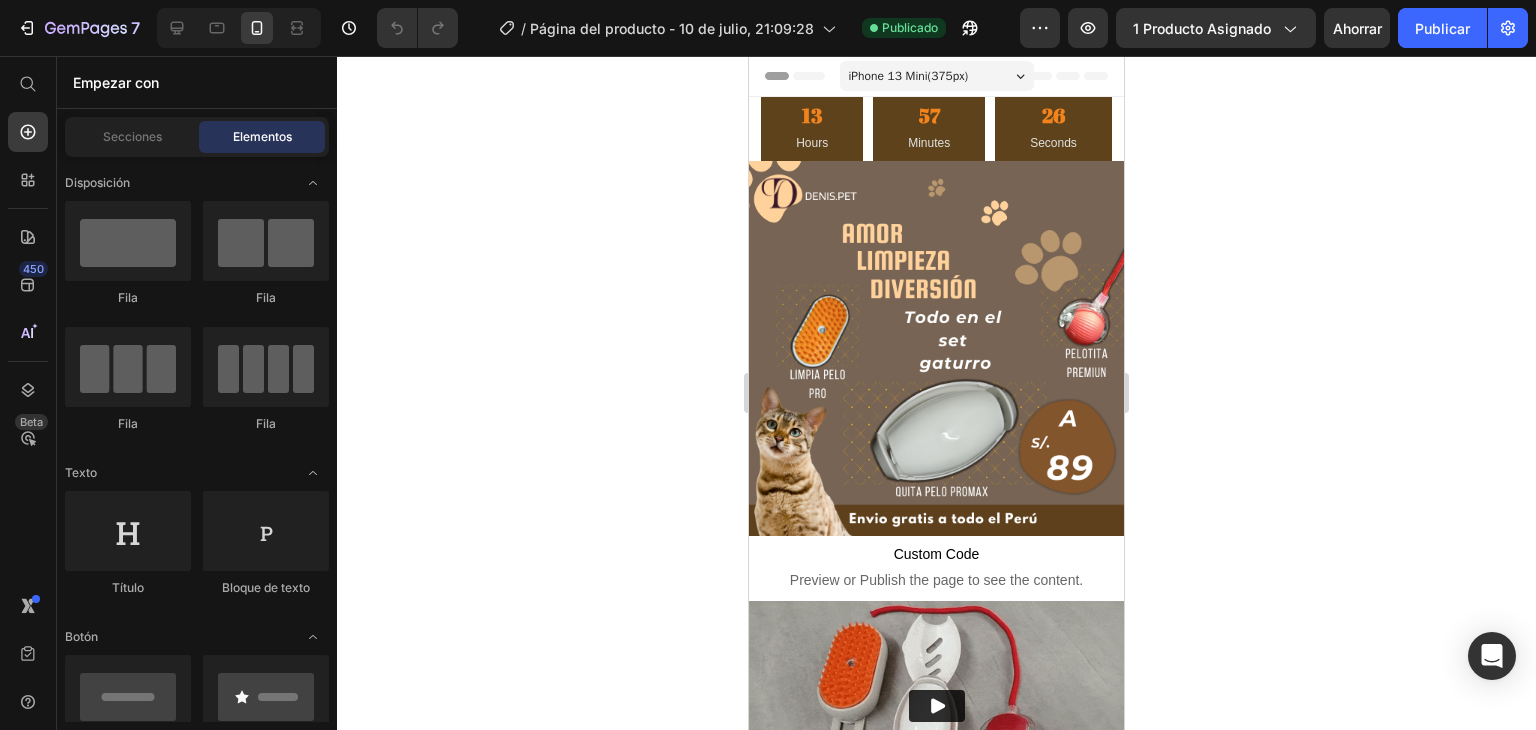 click 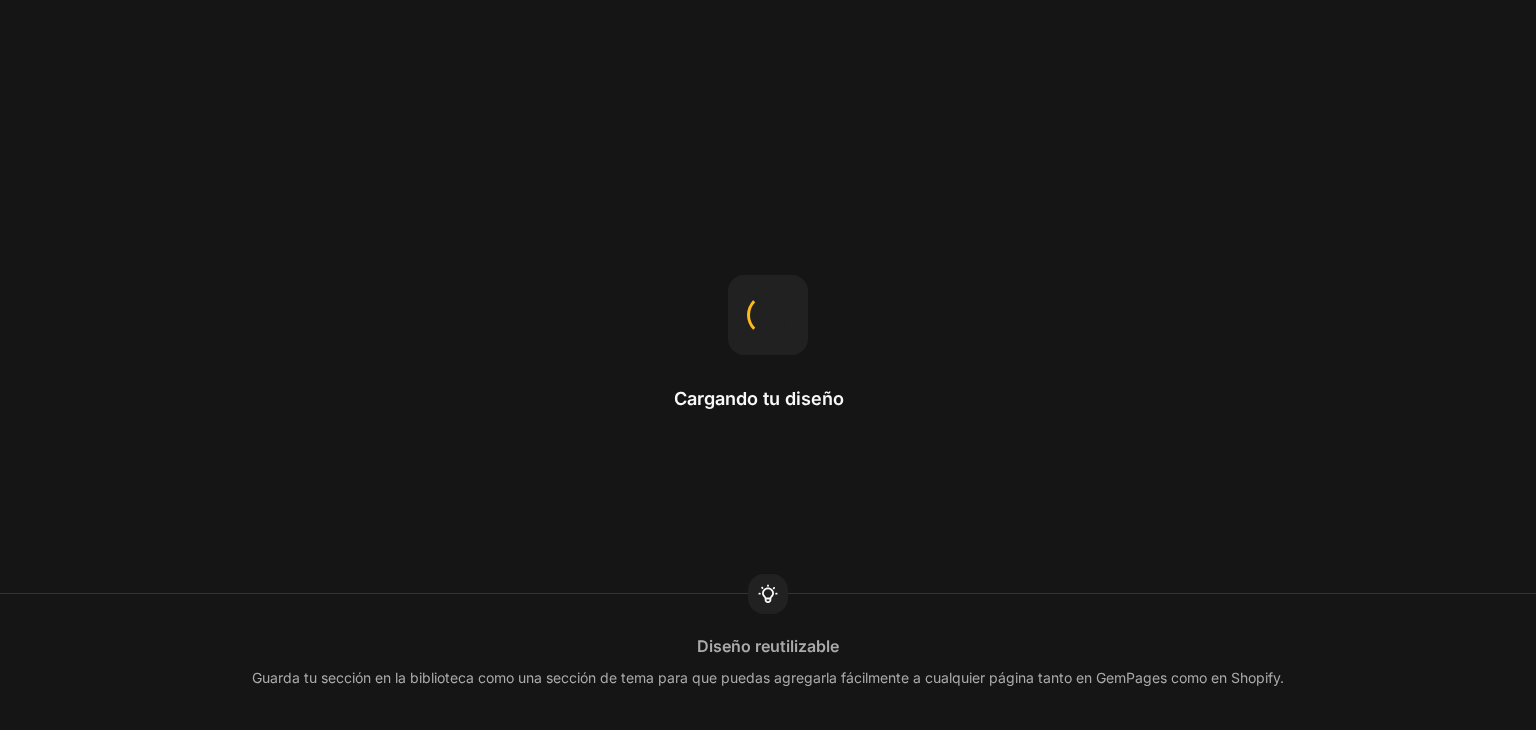 scroll, scrollTop: 0, scrollLeft: 0, axis: both 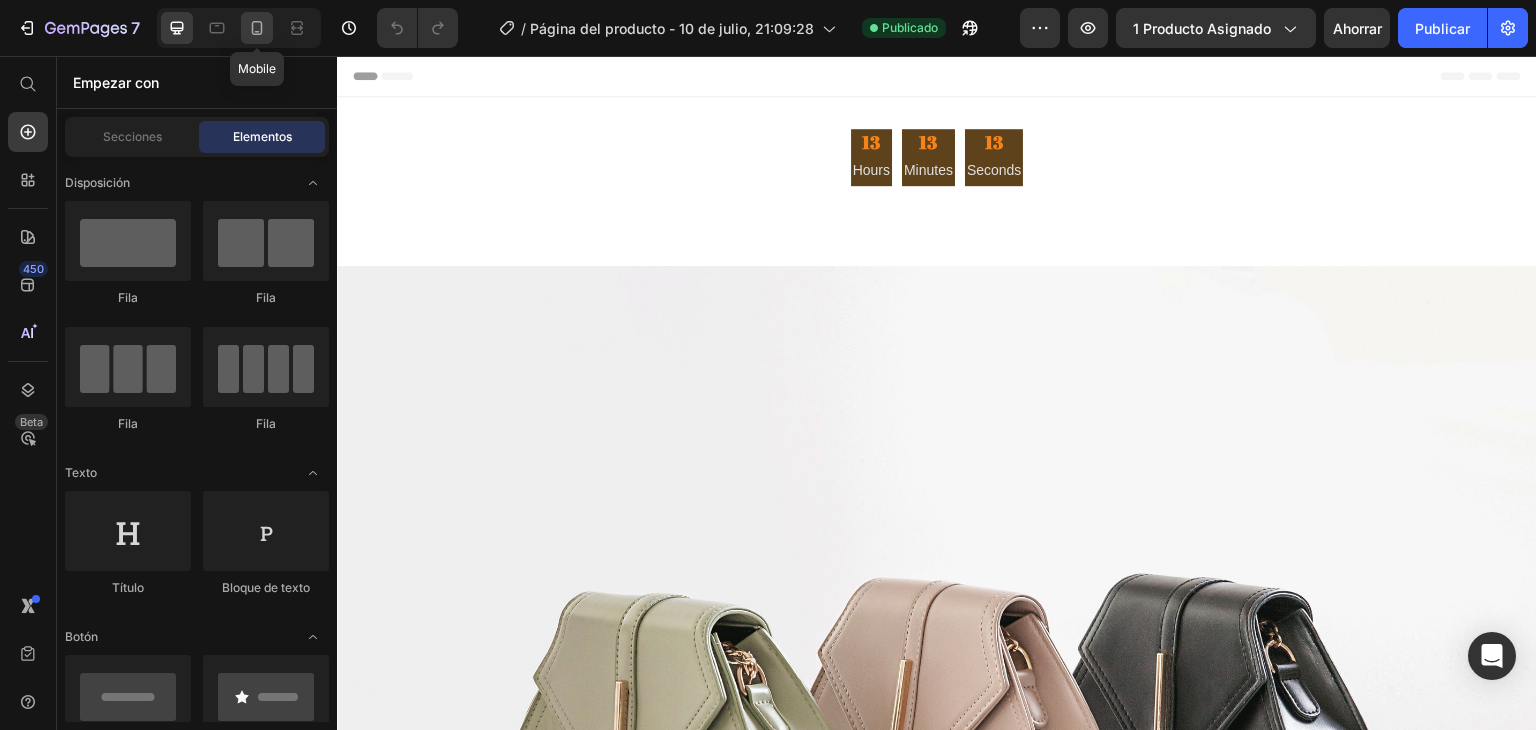 click 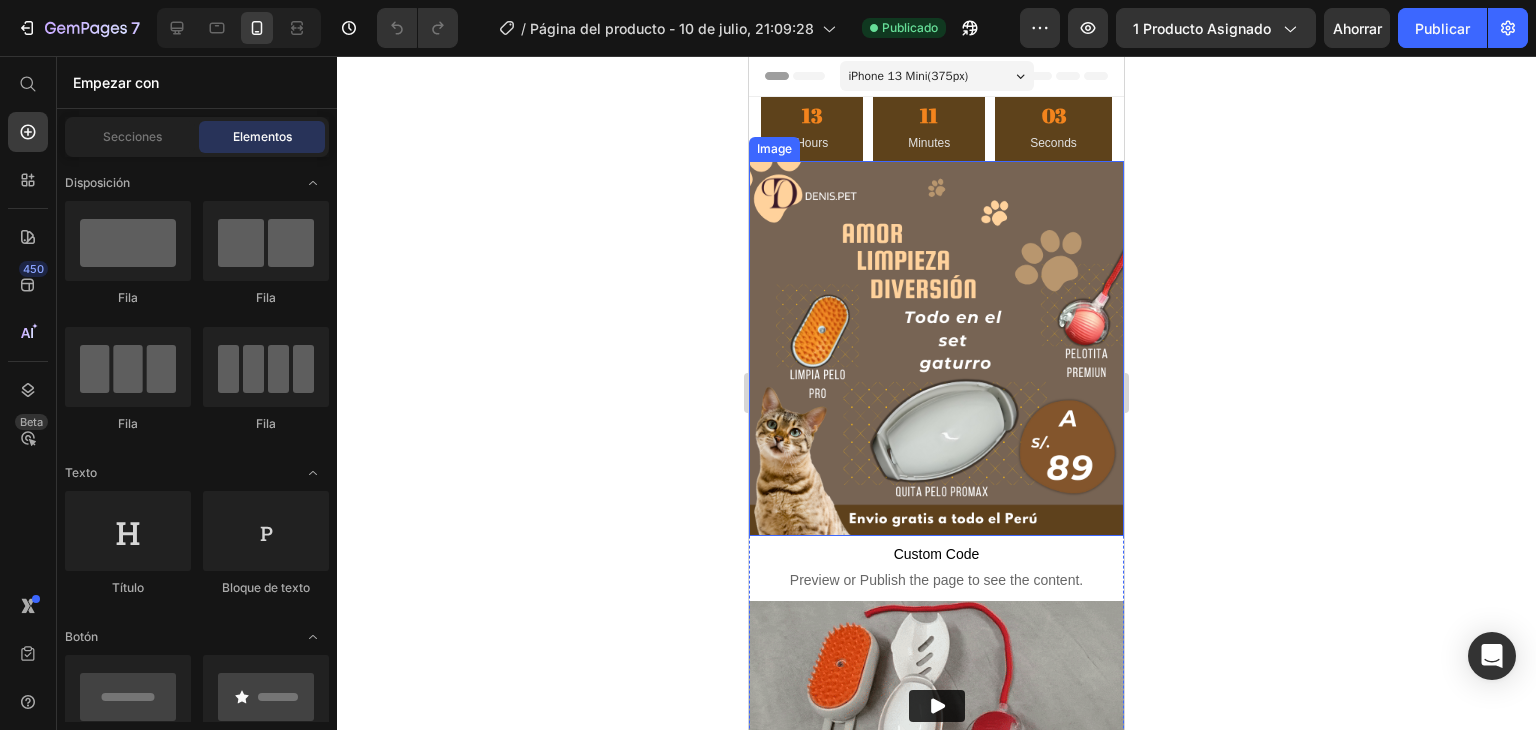 click at bounding box center (936, 348) 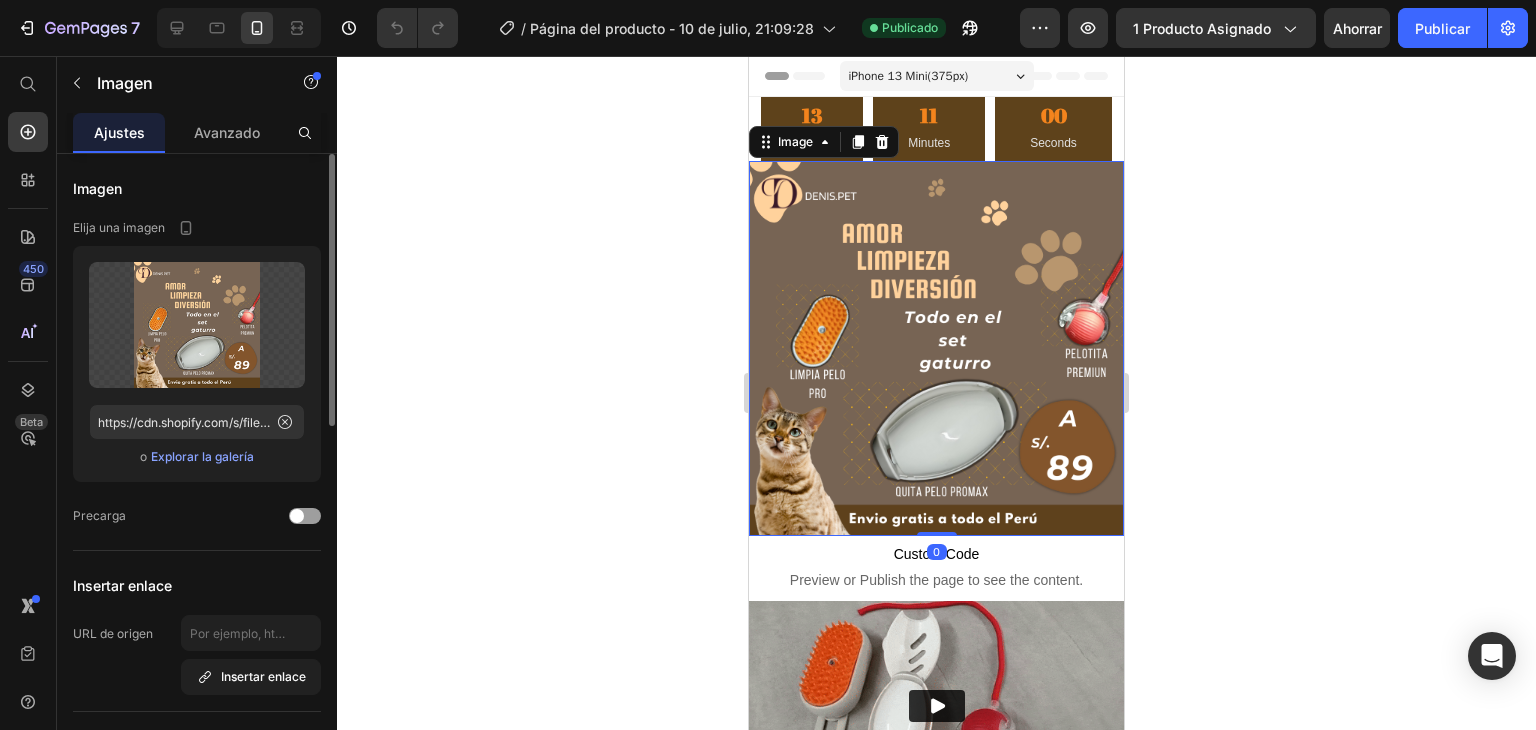 click on "Explorar la galería" at bounding box center [202, 456] 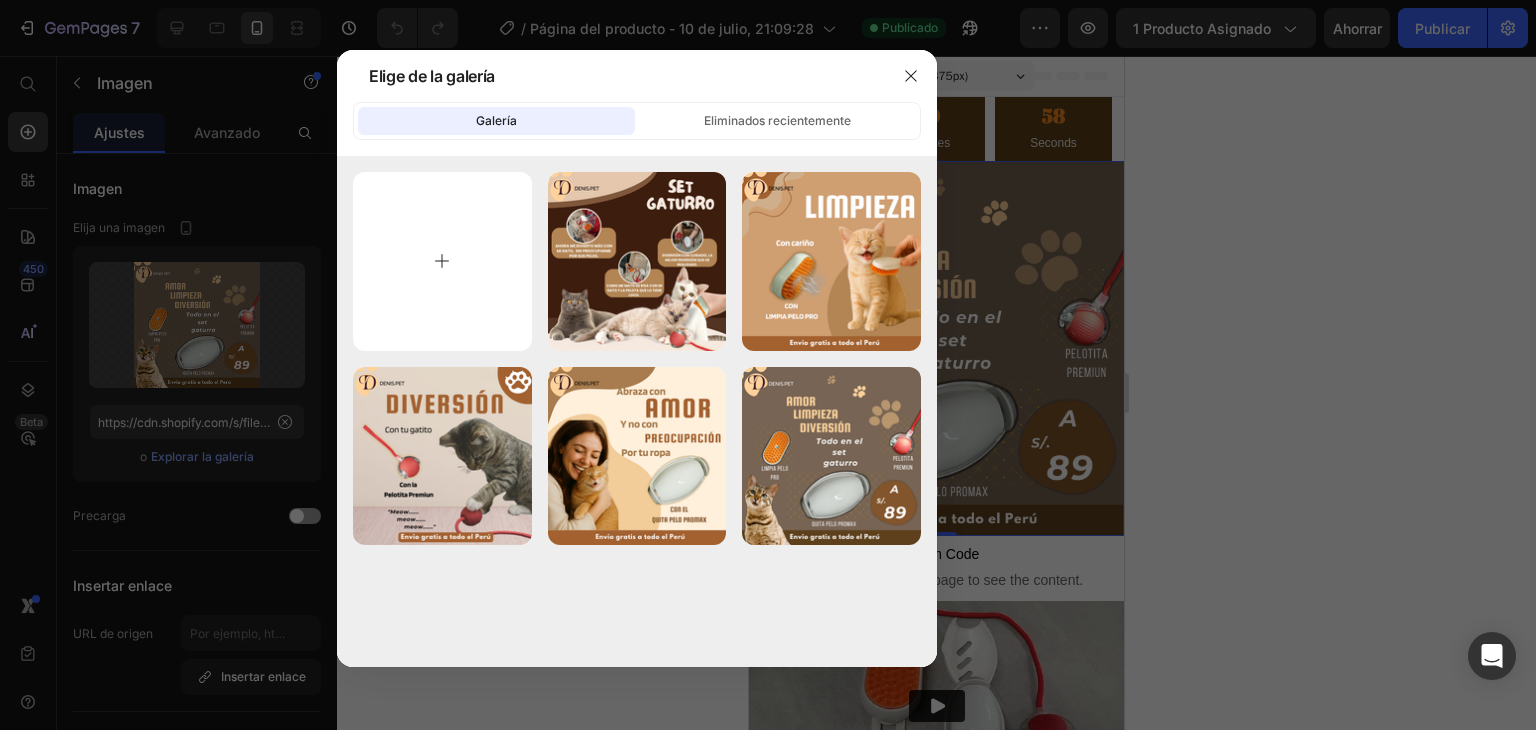 click at bounding box center [442, 261] 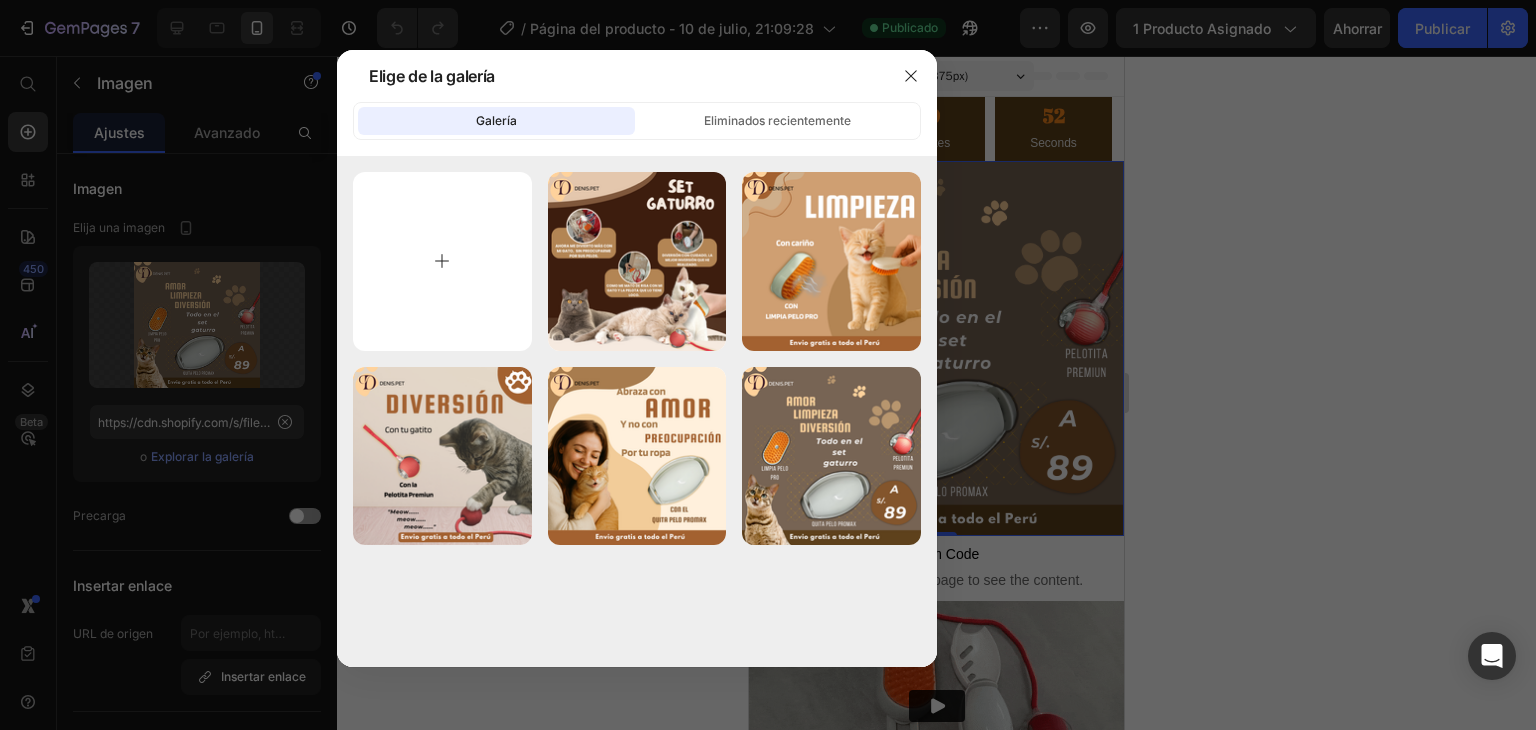 type on "C:\fakepath\Brown Modern International Cat Day Instagram Post (1).png" 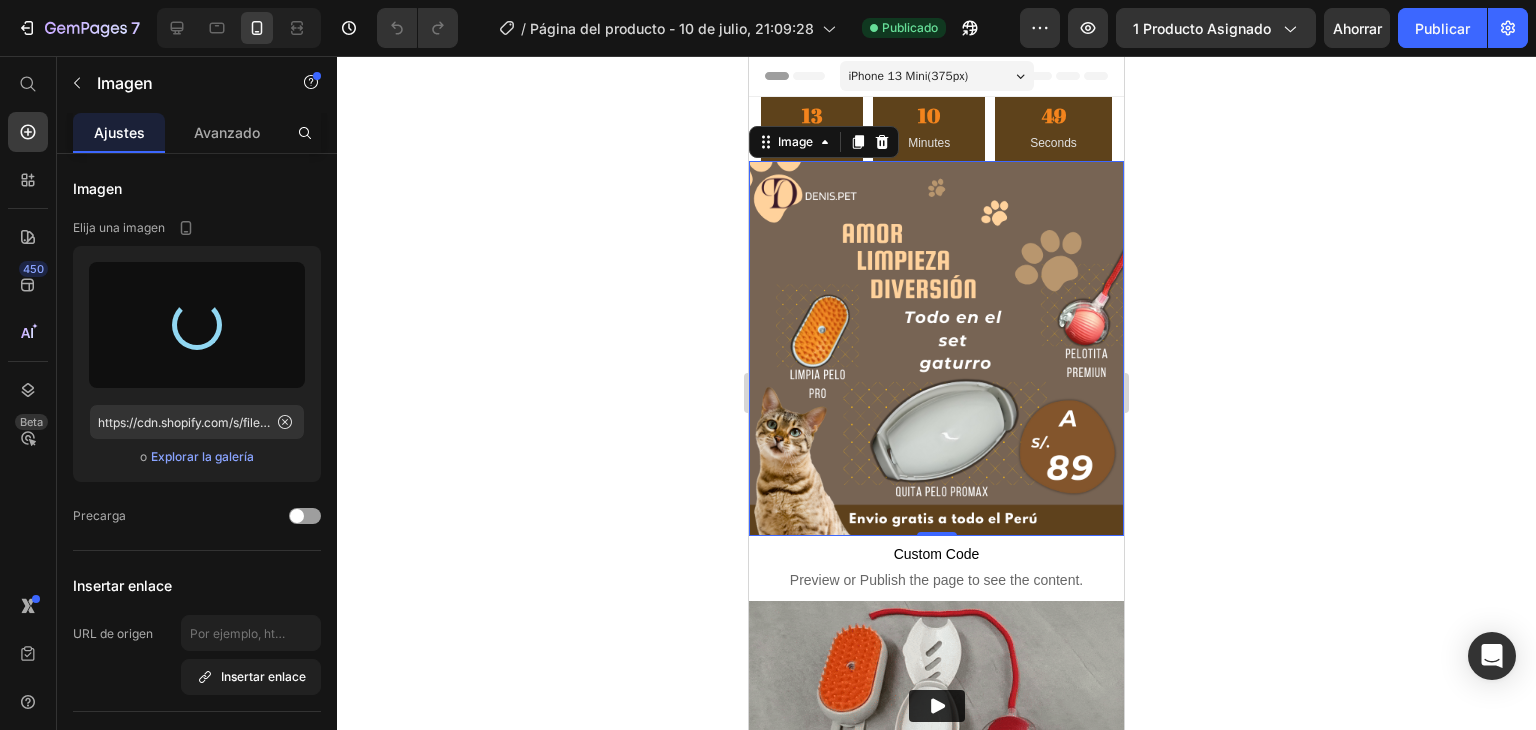 type on "https://cdn.shopify.com/s/files/1/0939/8858/5745/files/gempages_574900921868223600-a3525f31-a3dd-4671-898f-5e1860123de0.png" 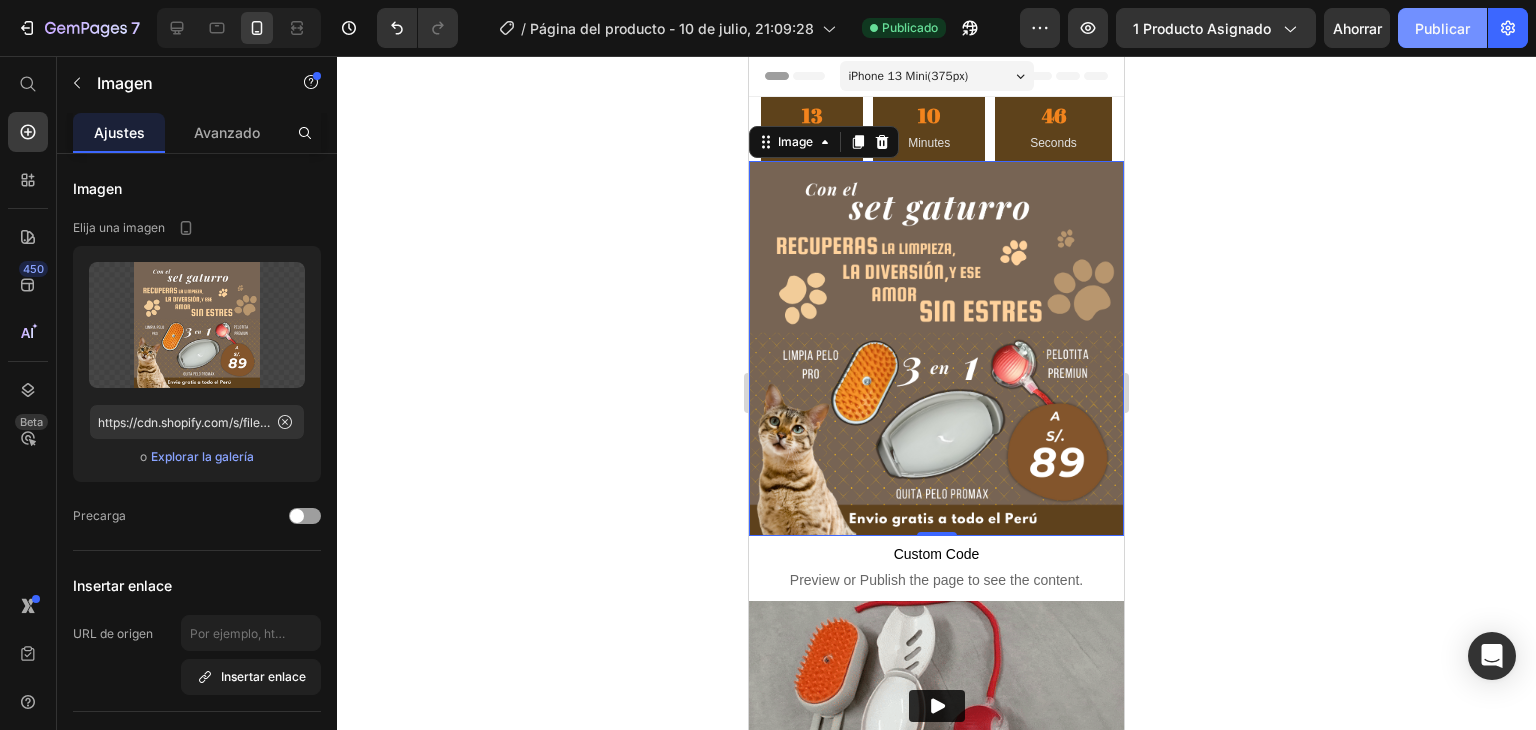 click on "Publicar" at bounding box center [1442, 28] 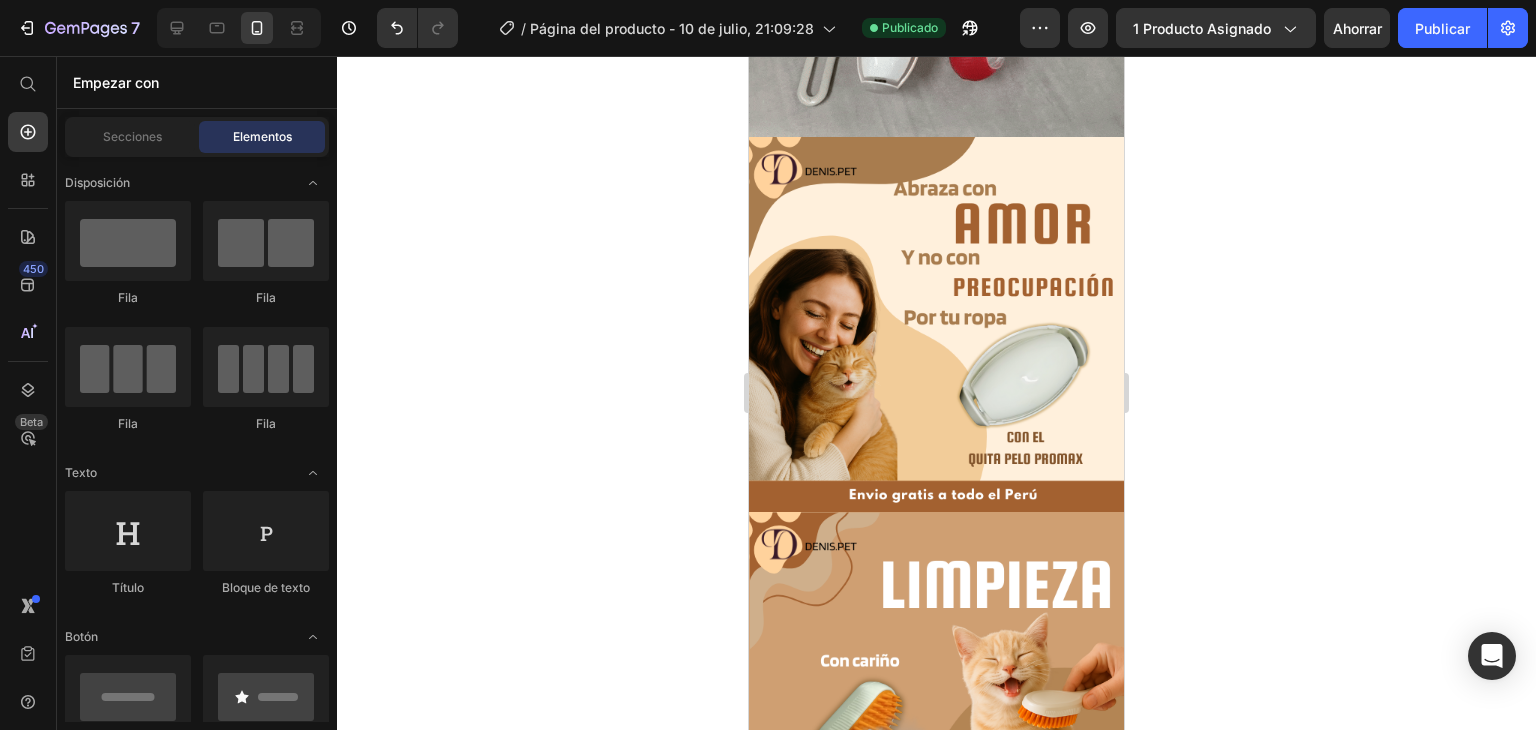 scroll, scrollTop: 55, scrollLeft: 0, axis: vertical 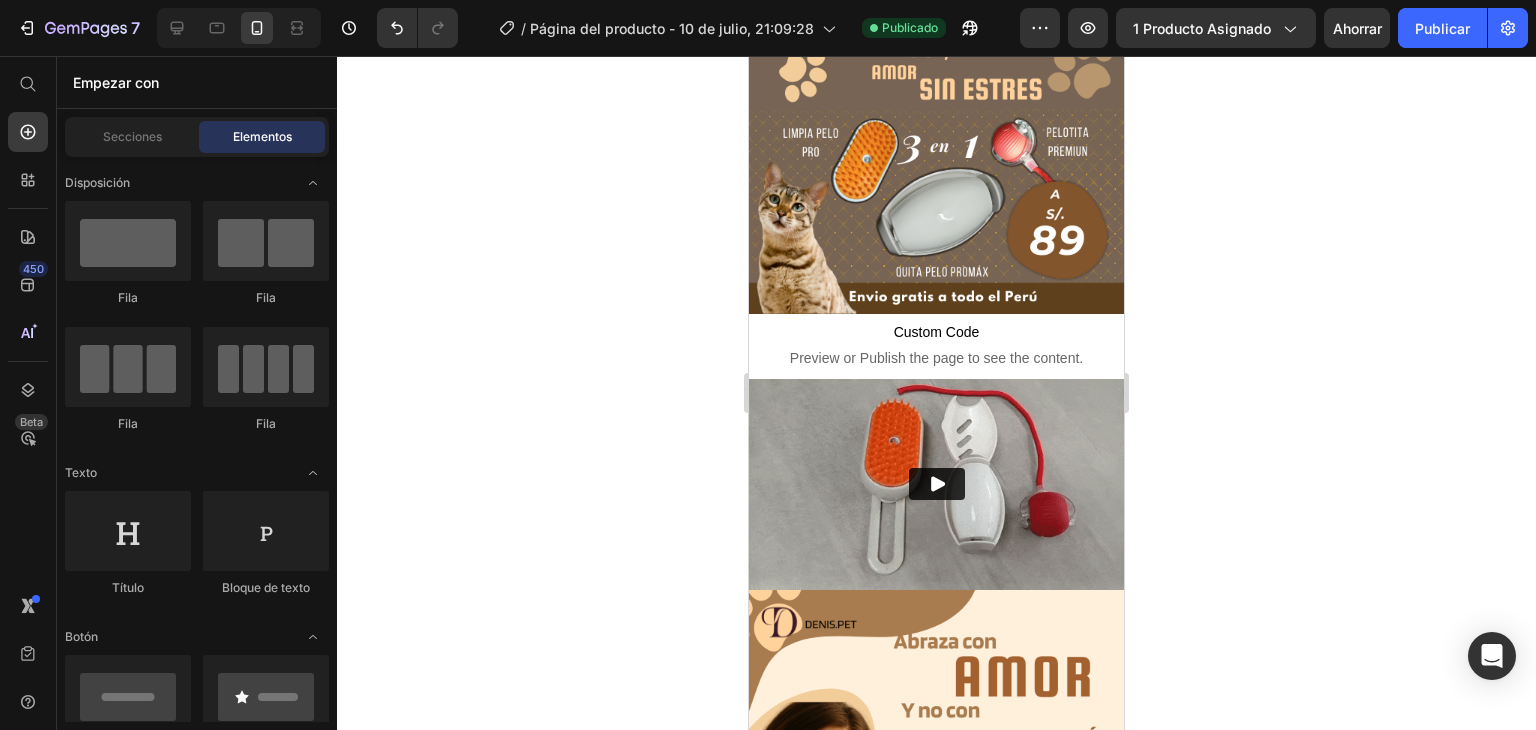 drag, startPoint x: 1113, startPoint y: 177, endPoint x: 1875, endPoint y: 173, distance: 762.0105 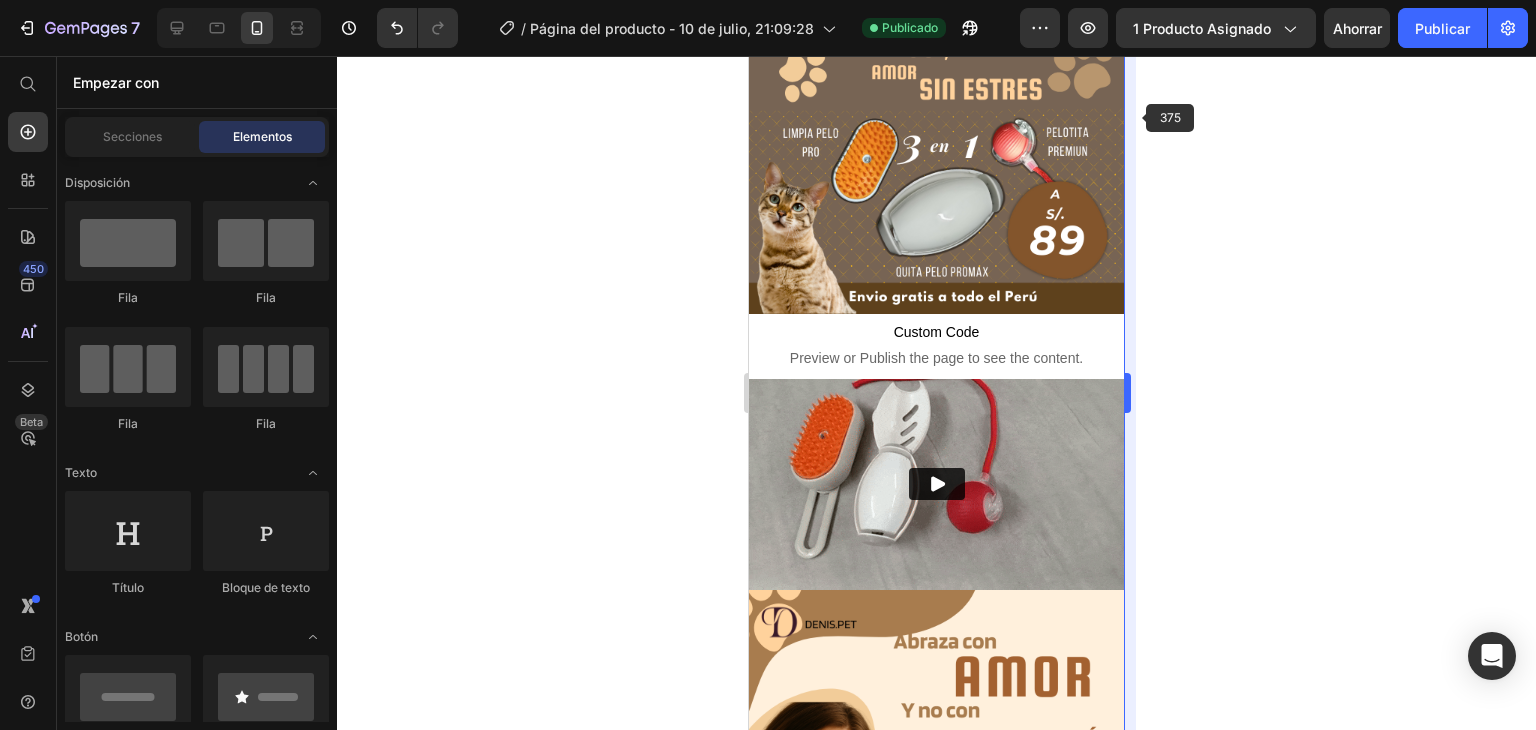 scroll, scrollTop: 0, scrollLeft: 0, axis: both 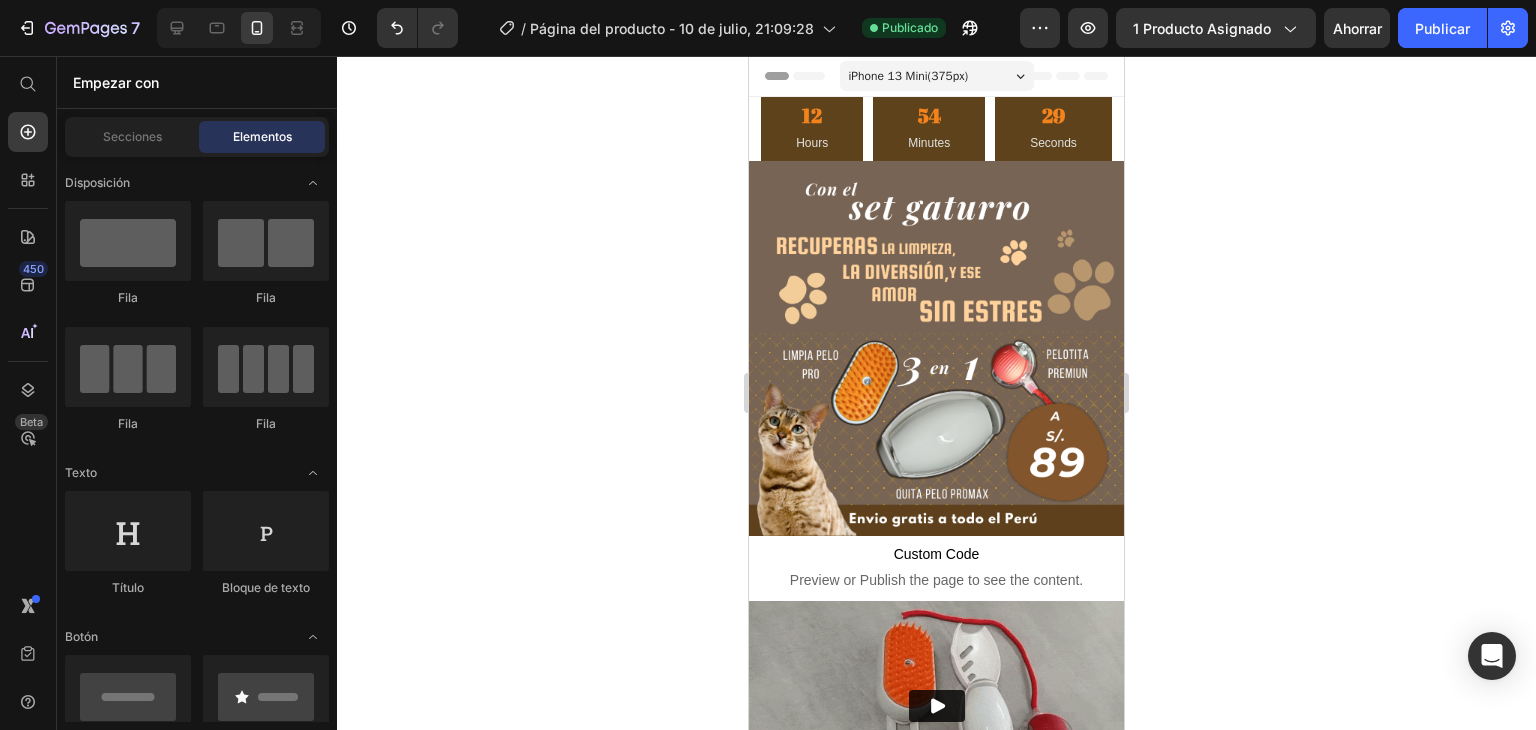 click on "7 / Página del producto - 10 de julio, 21:09:28 Publicado Avance 1 producto asignado Ahorrar Publicar 450 Beta Empezar con Secciones Elementos Hero Section Product Detail Brands Trusted Badges Guarantee Product Breakdown How to use Testimonials Compare Bundle FAQs Social Proof Brand Story Product List Collection Blog List Contact Sticky Add to Cart Custom Footer Explorar la biblioteca 450 Disposición
Fila
Fila
Fila
Fila Texto
Título
Bloque de texto Botón
Botón
Botón
Pegajoso Volver arriba Medios de comunicación" at bounding box center (768, 0) 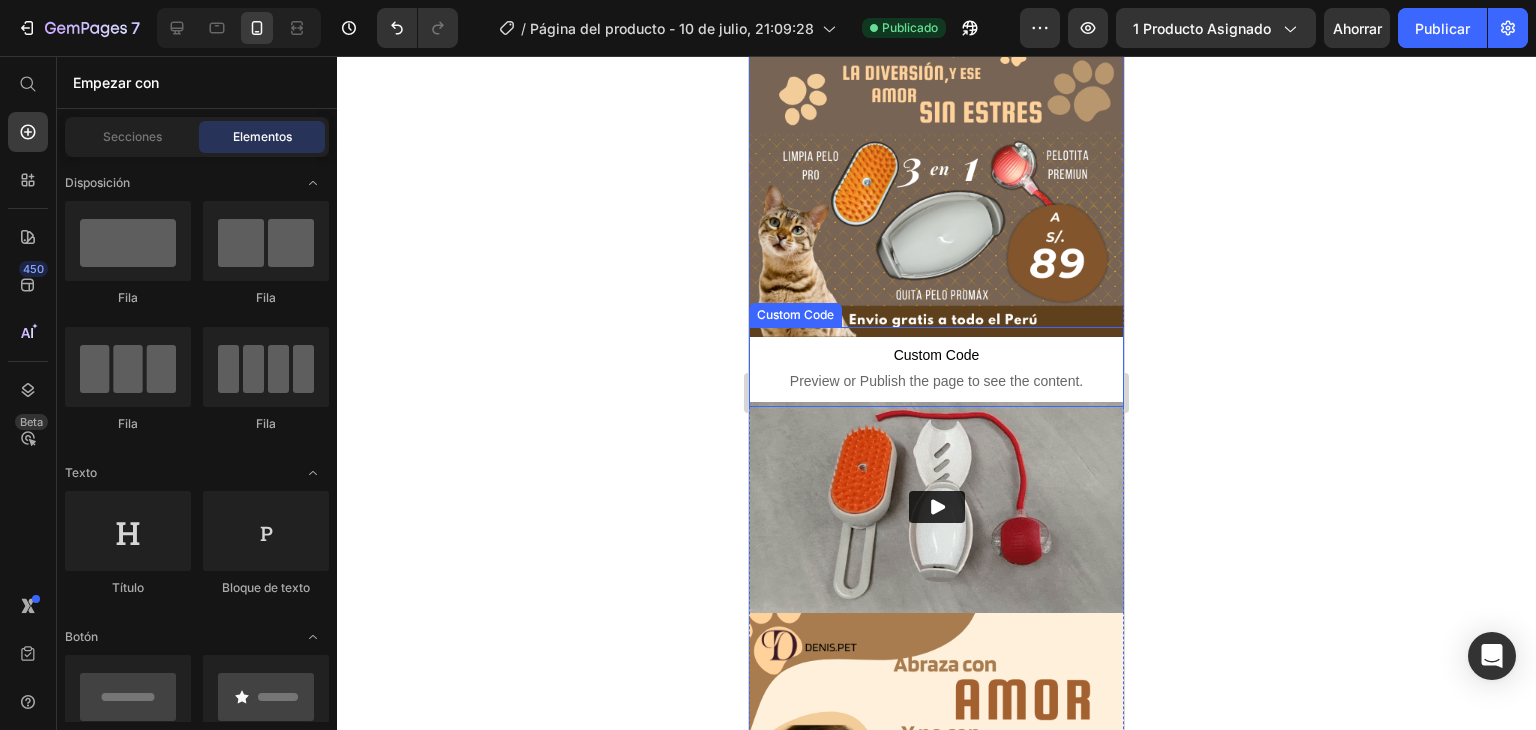 scroll, scrollTop: 200, scrollLeft: 0, axis: vertical 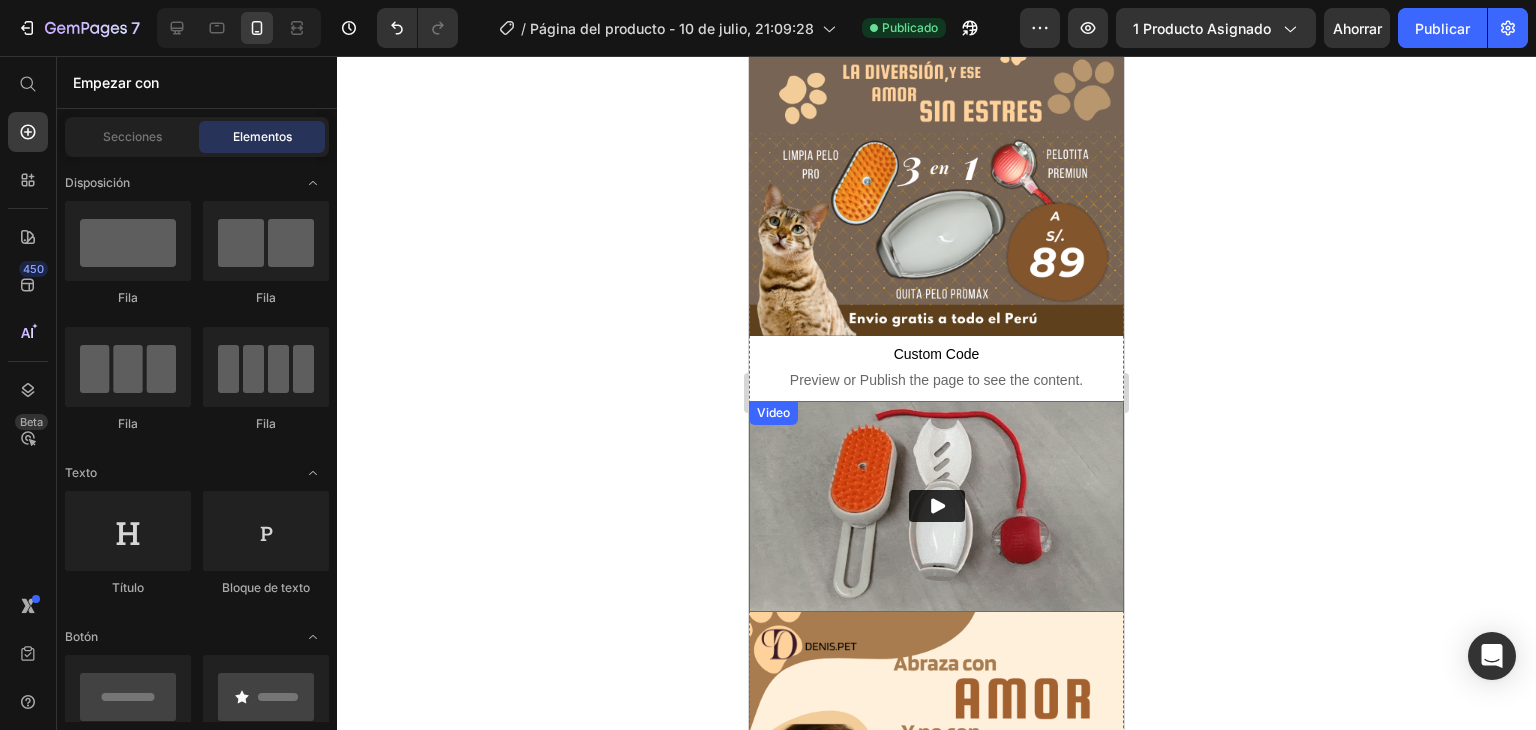 click at bounding box center [936, 506] 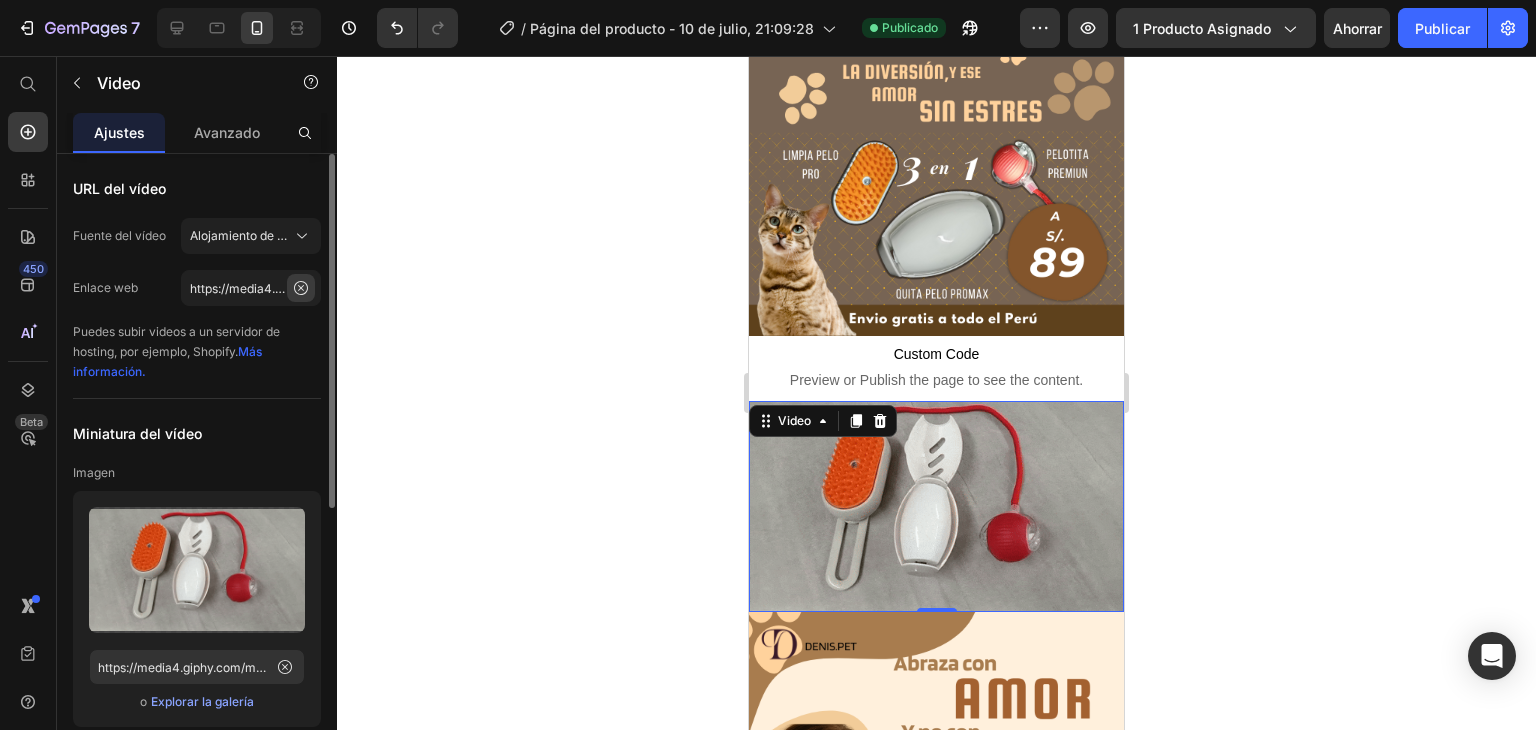 click 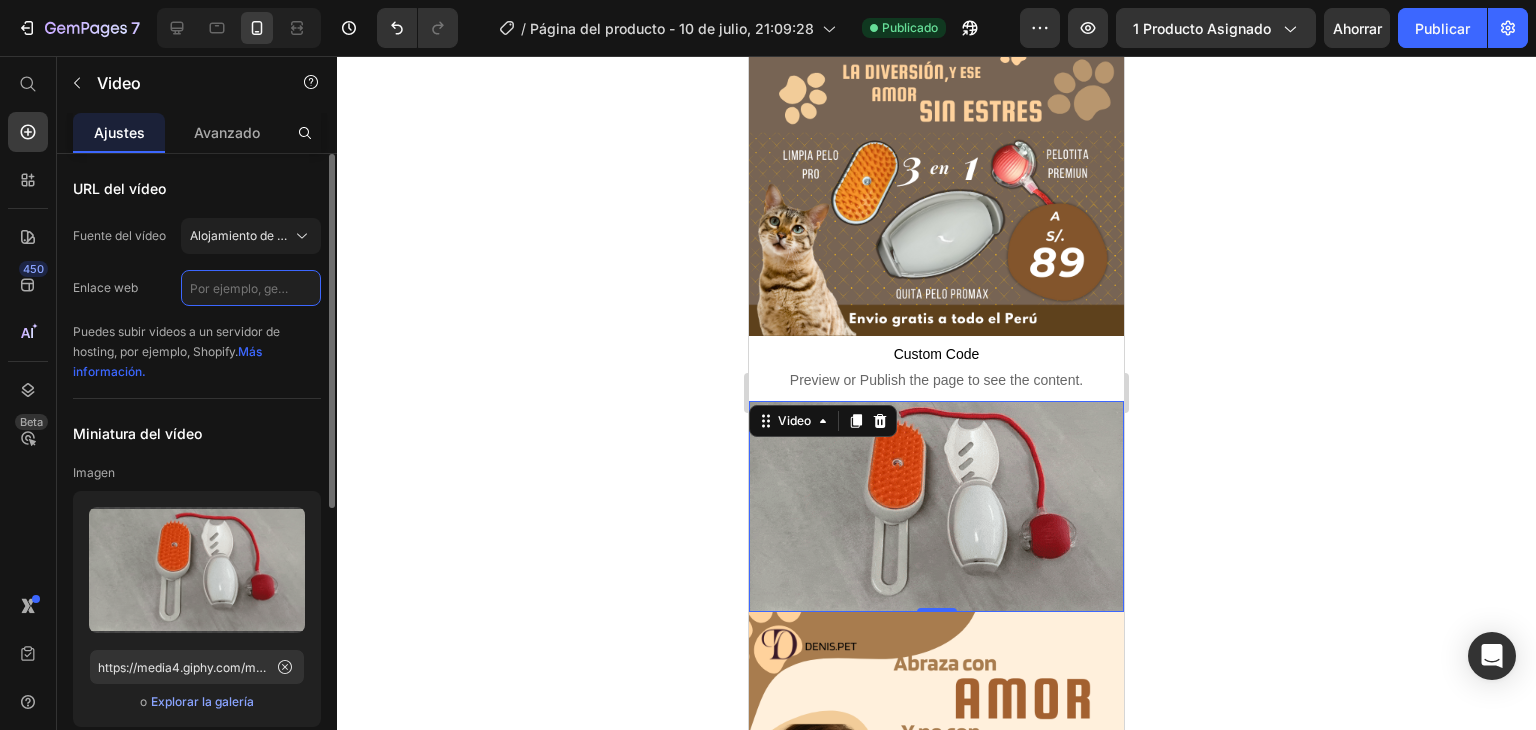 scroll, scrollTop: 0, scrollLeft: 0, axis: both 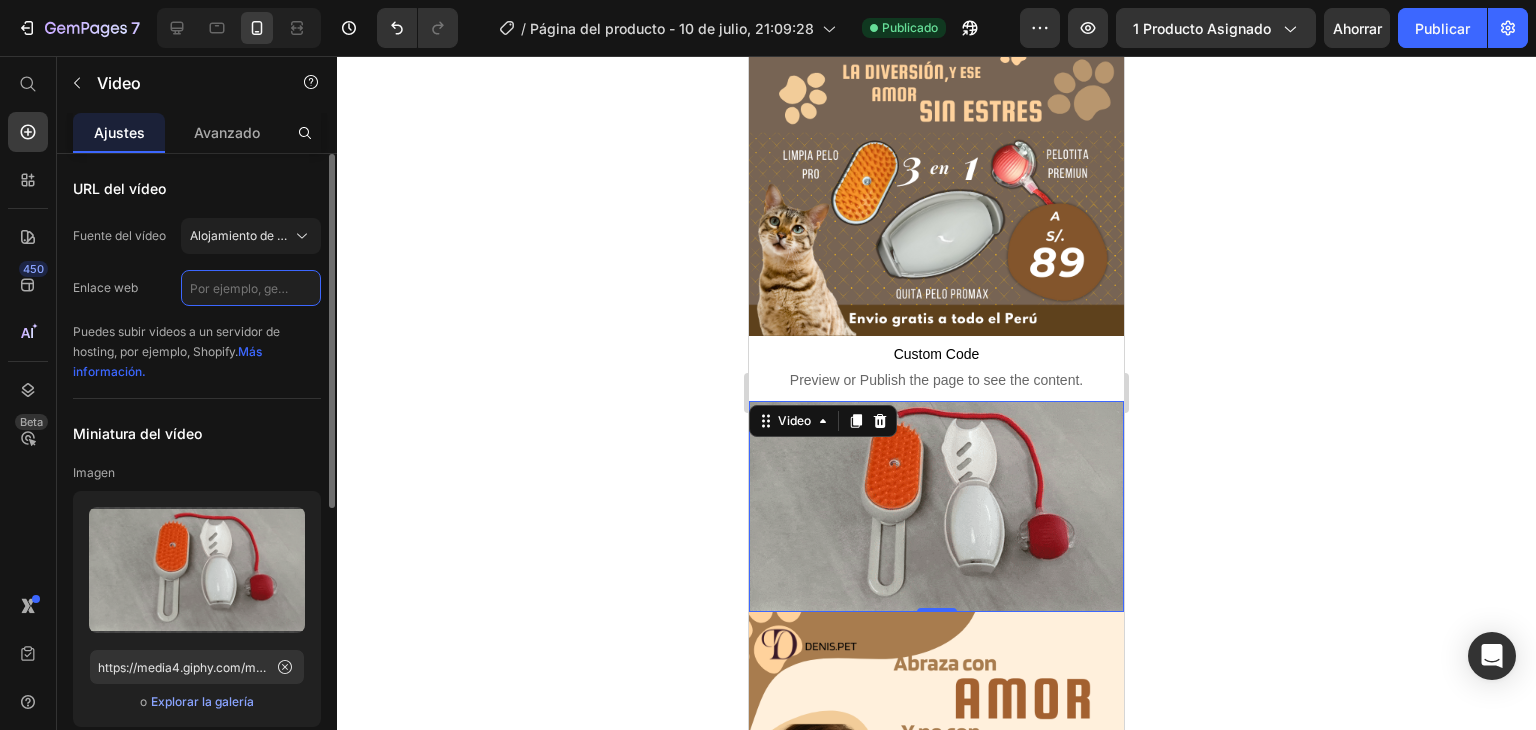 click 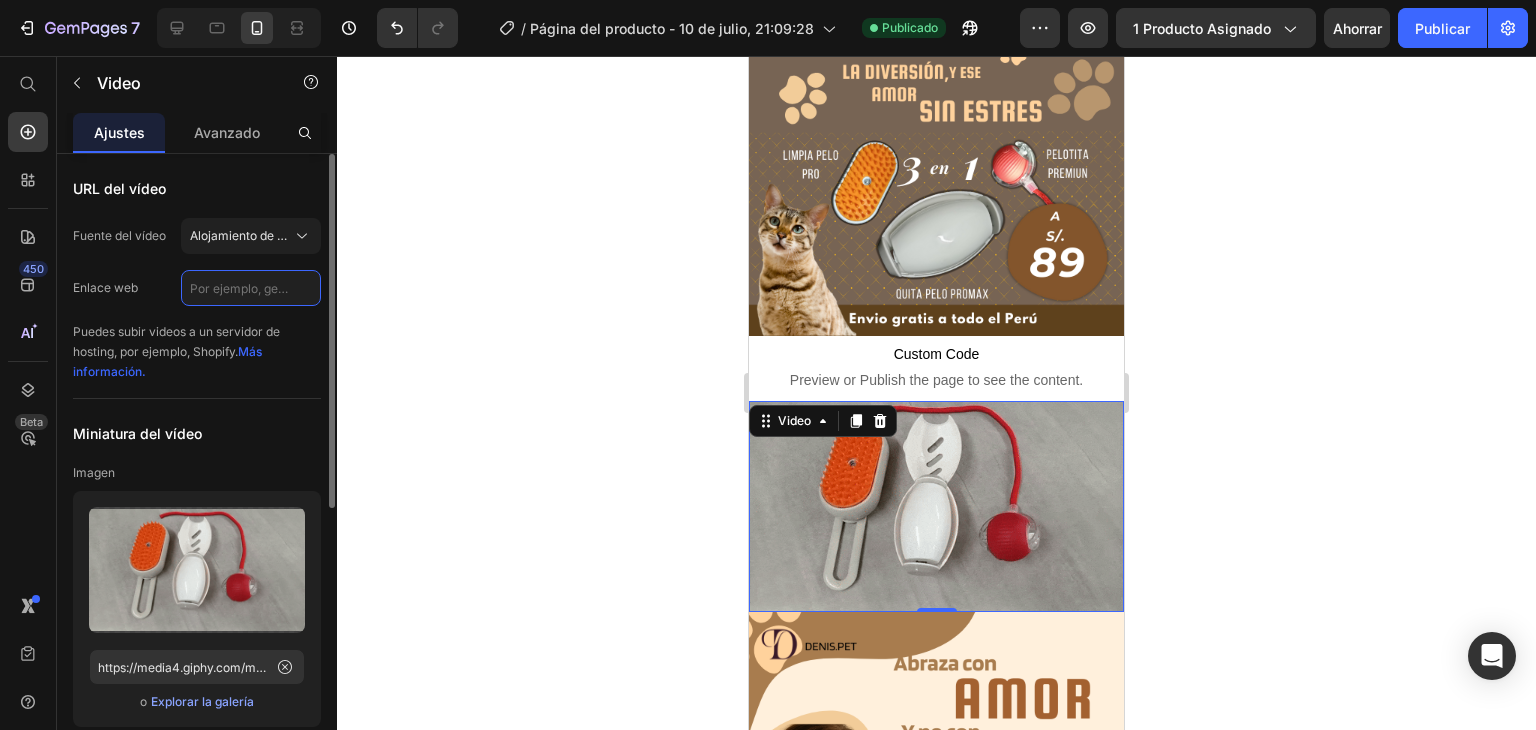 paste on "https://media3.giphy.com/media/v1.Y2lkPTc5MGI3NjExbDJpMWh1NGpxbG8xMWVvNHd3ZXU2ejg2MzVtdDBiaTl5c293b3ZnciZlcD12MV9pbnRlcm5hbF9naWZfYnlfaWQmY3Q9Zw/s9uDyWpLbOpI30aIHk/giphy.gif" 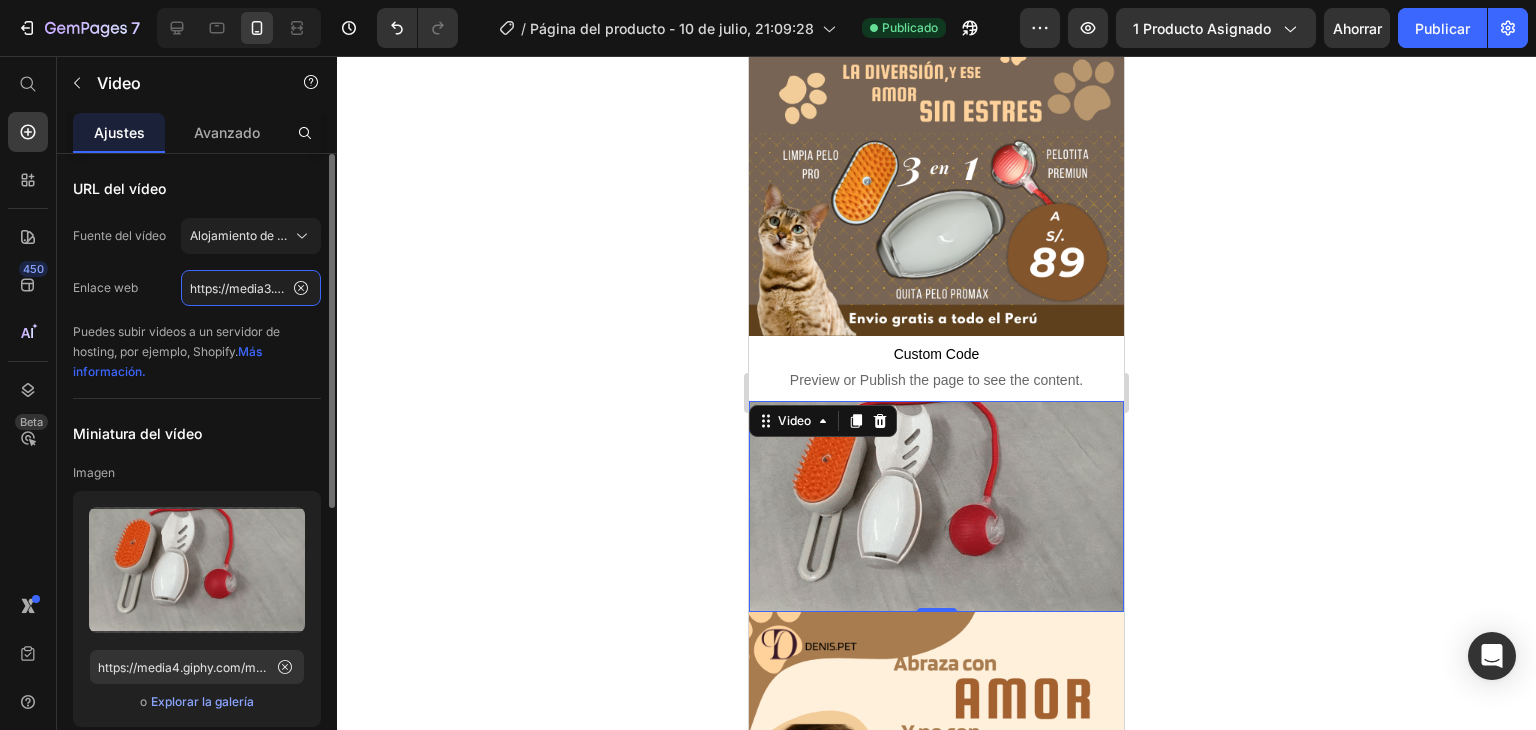 scroll, scrollTop: 0, scrollLeft: 1097, axis: horizontal 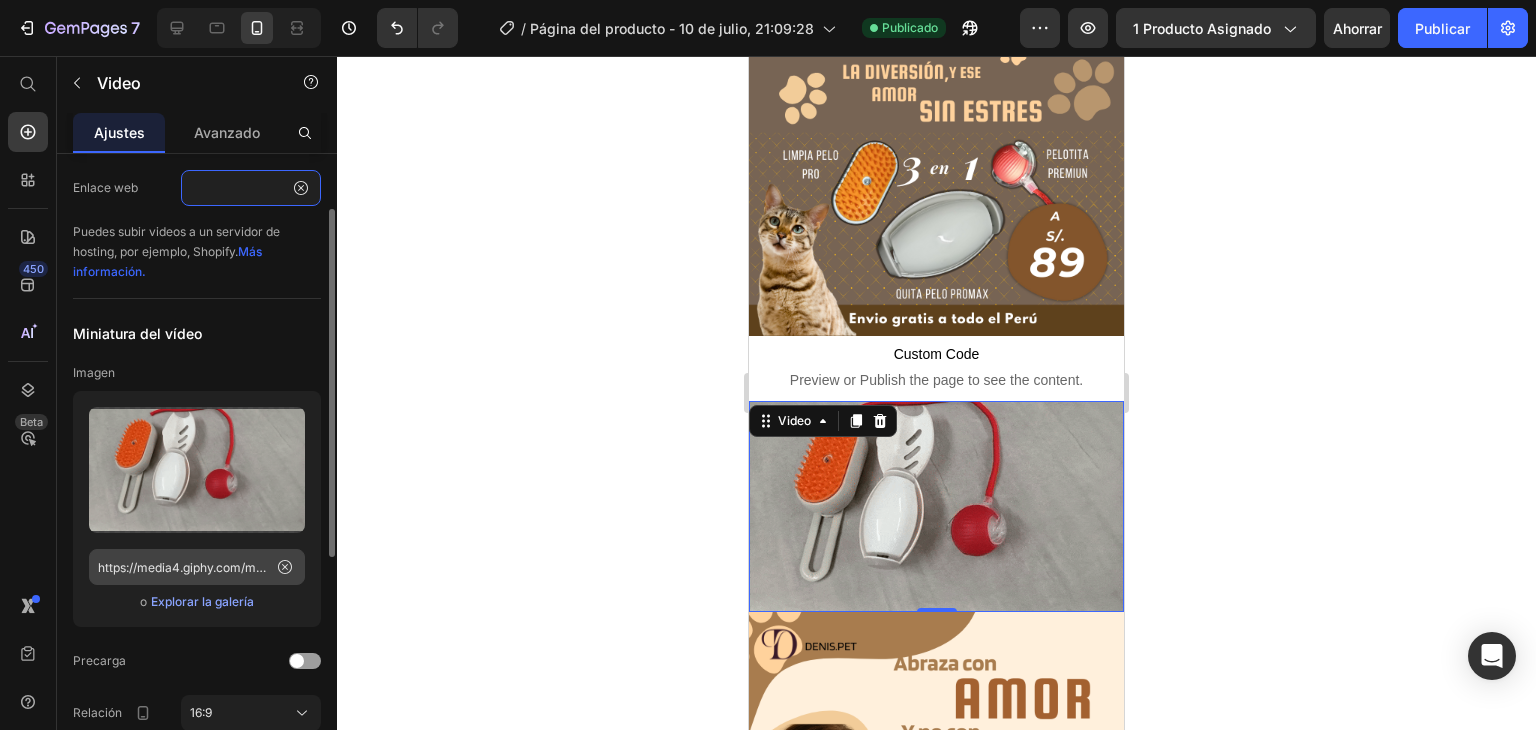 type on "https://media3.giphy.com/media/v1.Y2lkPTc5MGI3NjExbDJpMWh1NGpxbG8xMWVvNHd3ZXU2ejg2MzVtdDBiaTl5c293b3ZnciZlcD12MV9pbnRlcm5hbF9naWZfYnlfaWQmY3Q9Zw/s9uDyWpLbOpI30aIHk/giphy.gif" 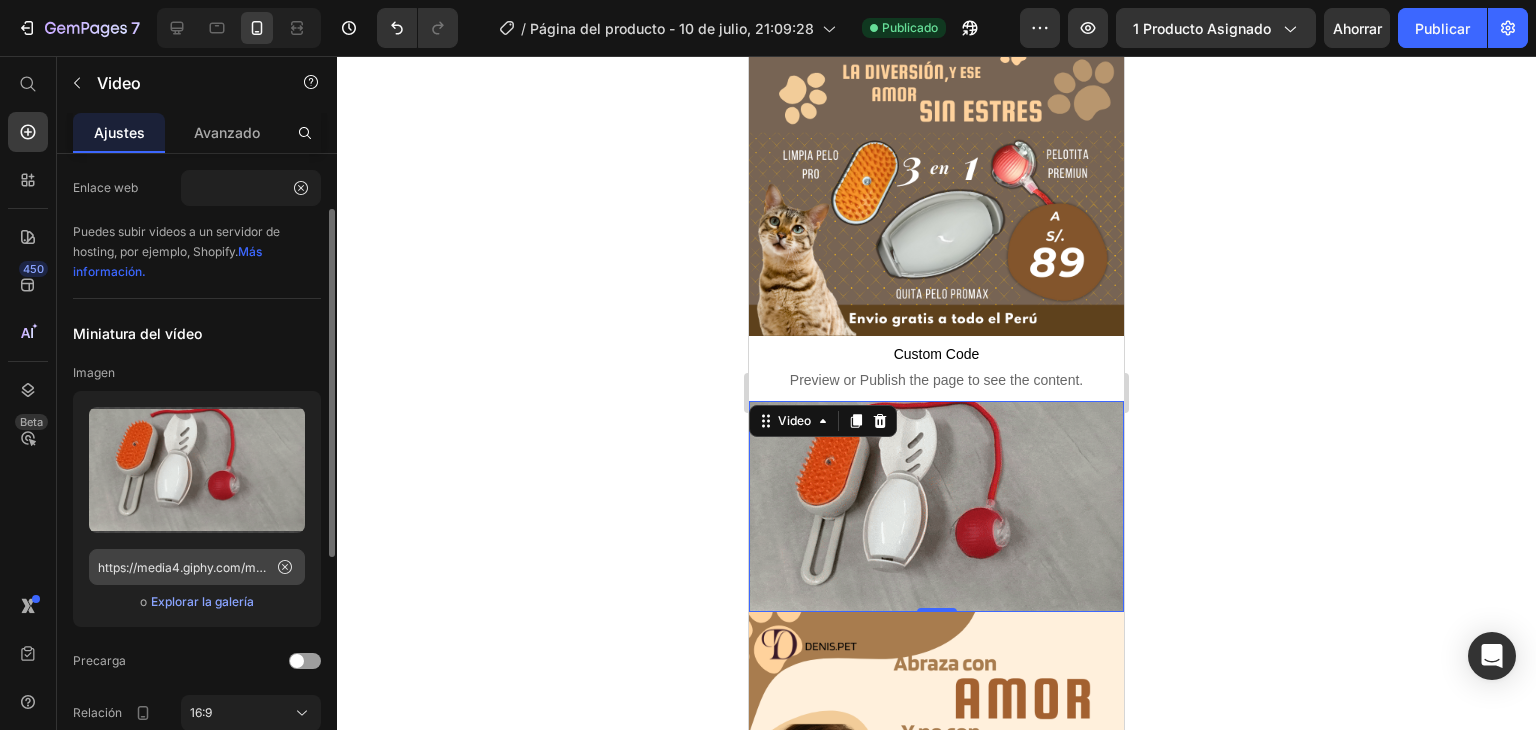 click 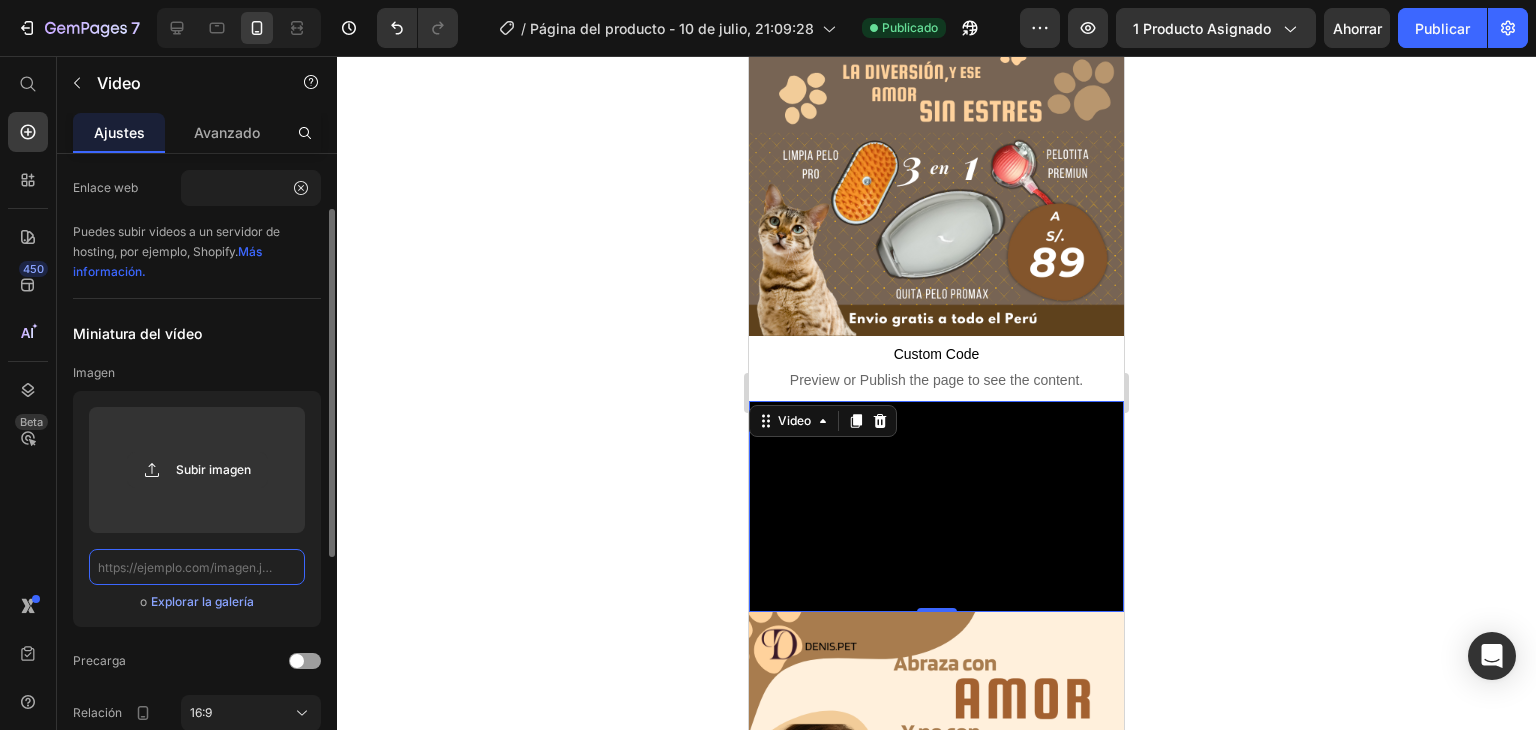 scroll, scrollTop: 0, scrollLeft: 0, axis: both 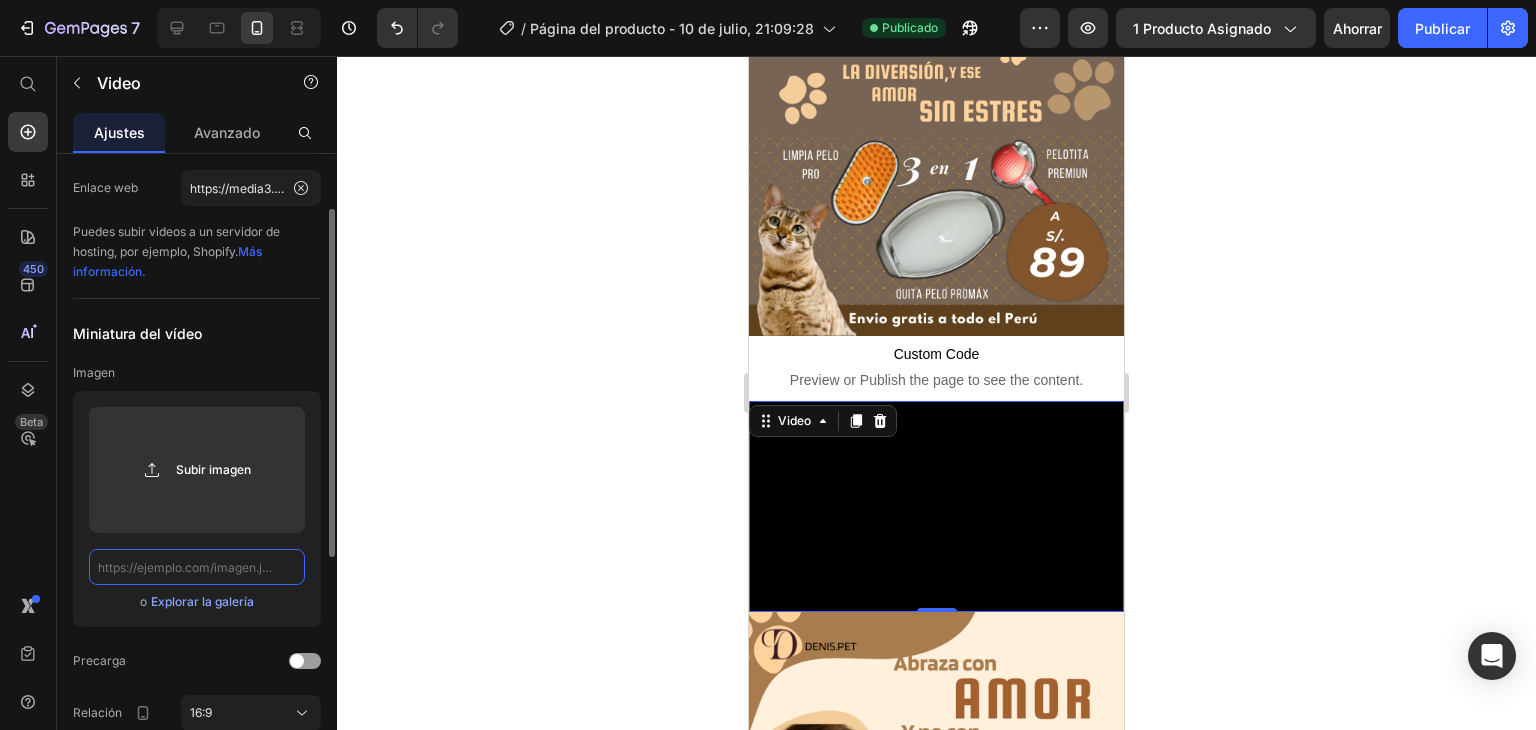click 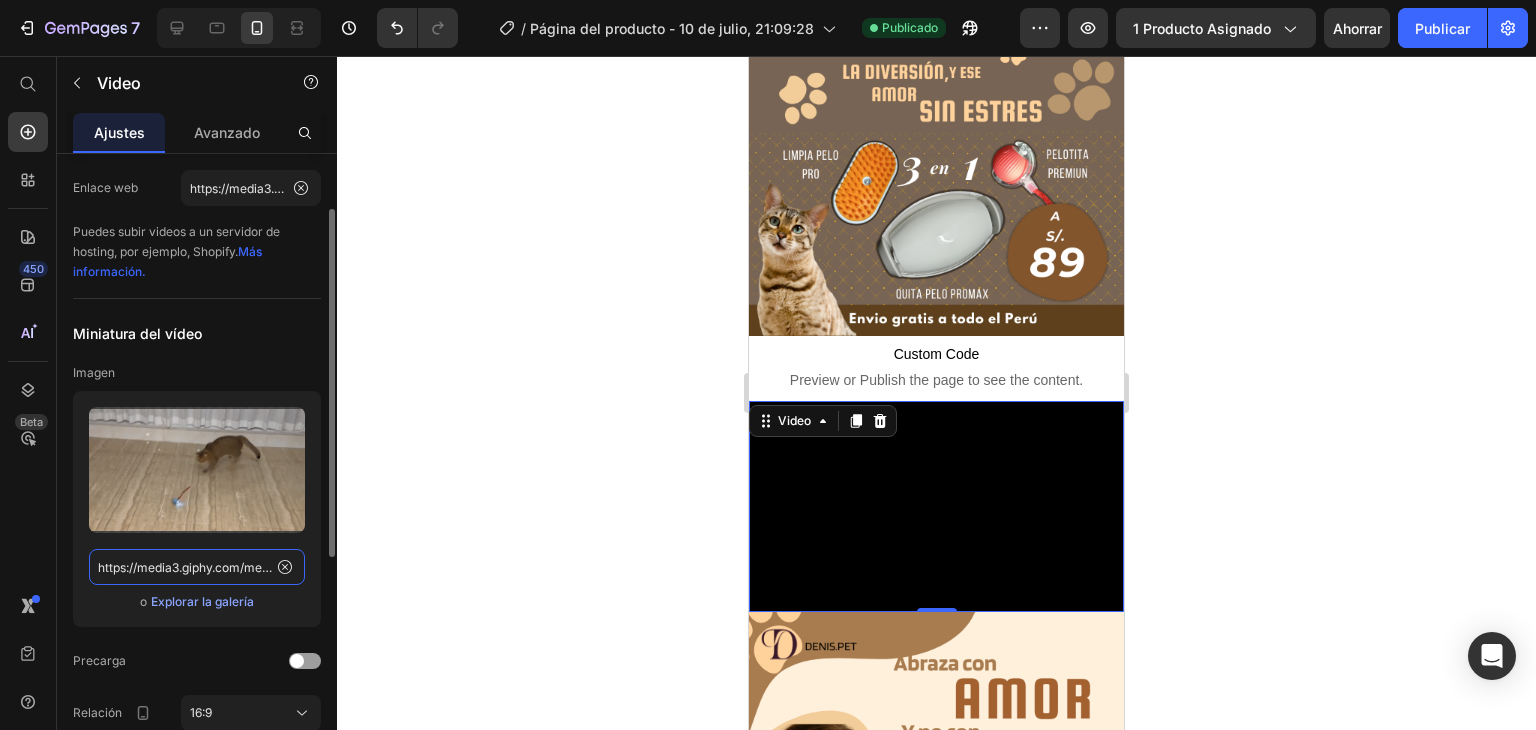 scroll, scrollTop: 0, scrollLeft: 1021, axis: horizontal 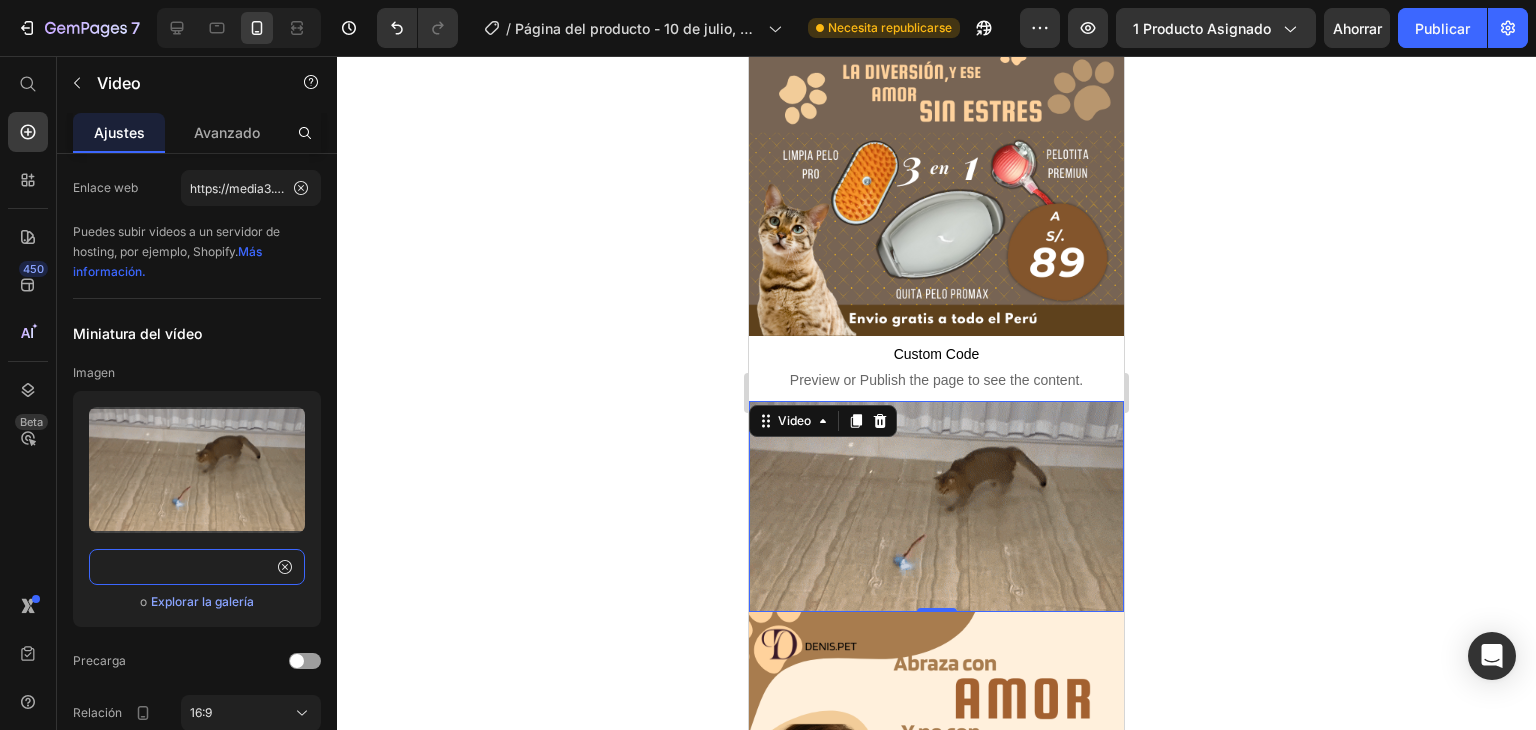 type on "https://media3.giphy.com/media/v1.Y2lkPTc5MGI3NjExbDJpMWh1NGpxbG8xMWVvNHd3ZXU2ejg2MzVtdDBiaTl5c293b3ZnciZlcD12MV9pbnRlcm5hbF9naWZfYnlfaWQmY3Q9Zw/s9uDyWpLbOpI30aIHk/giphy.gif" 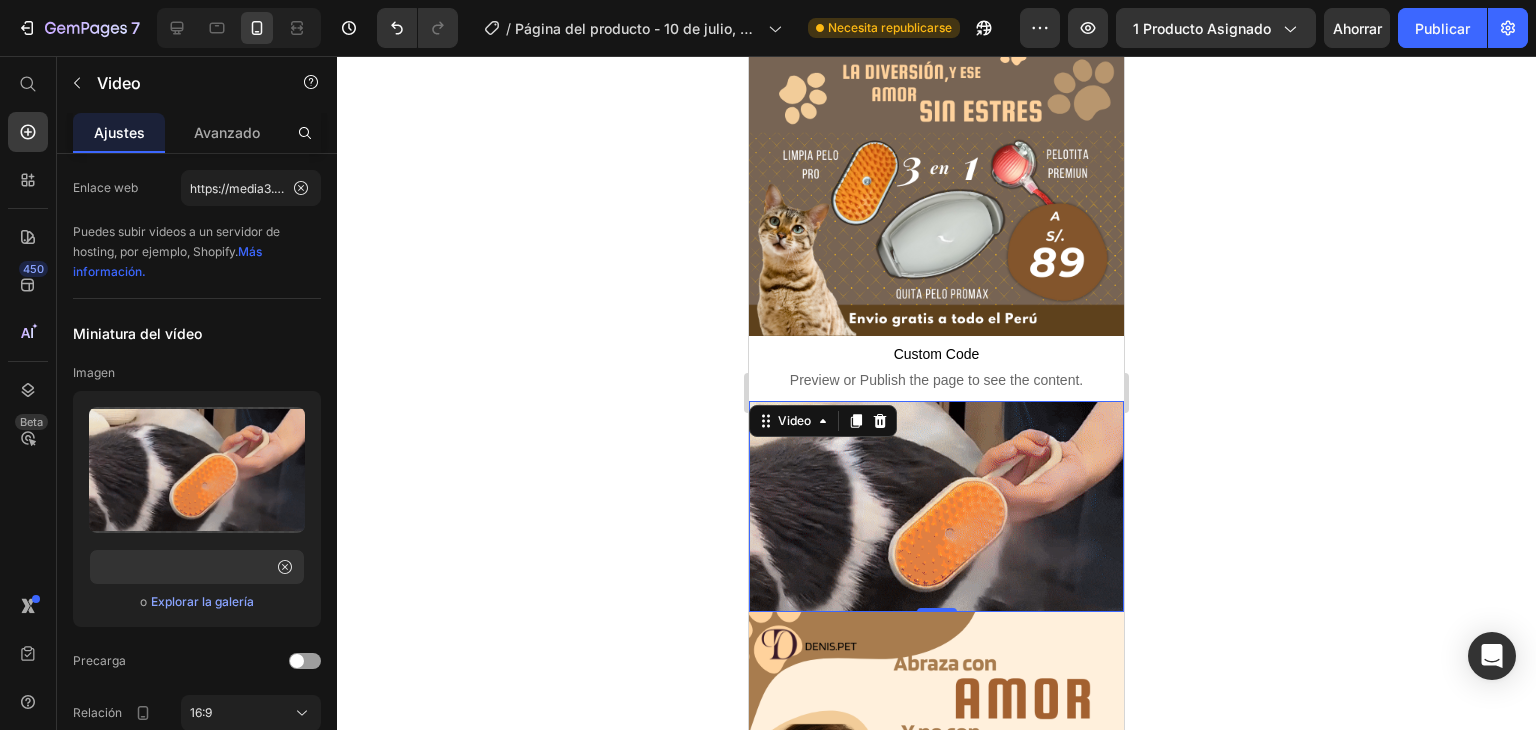 scroll, scrollTop: 0, scrollLeft: 0, axis: both 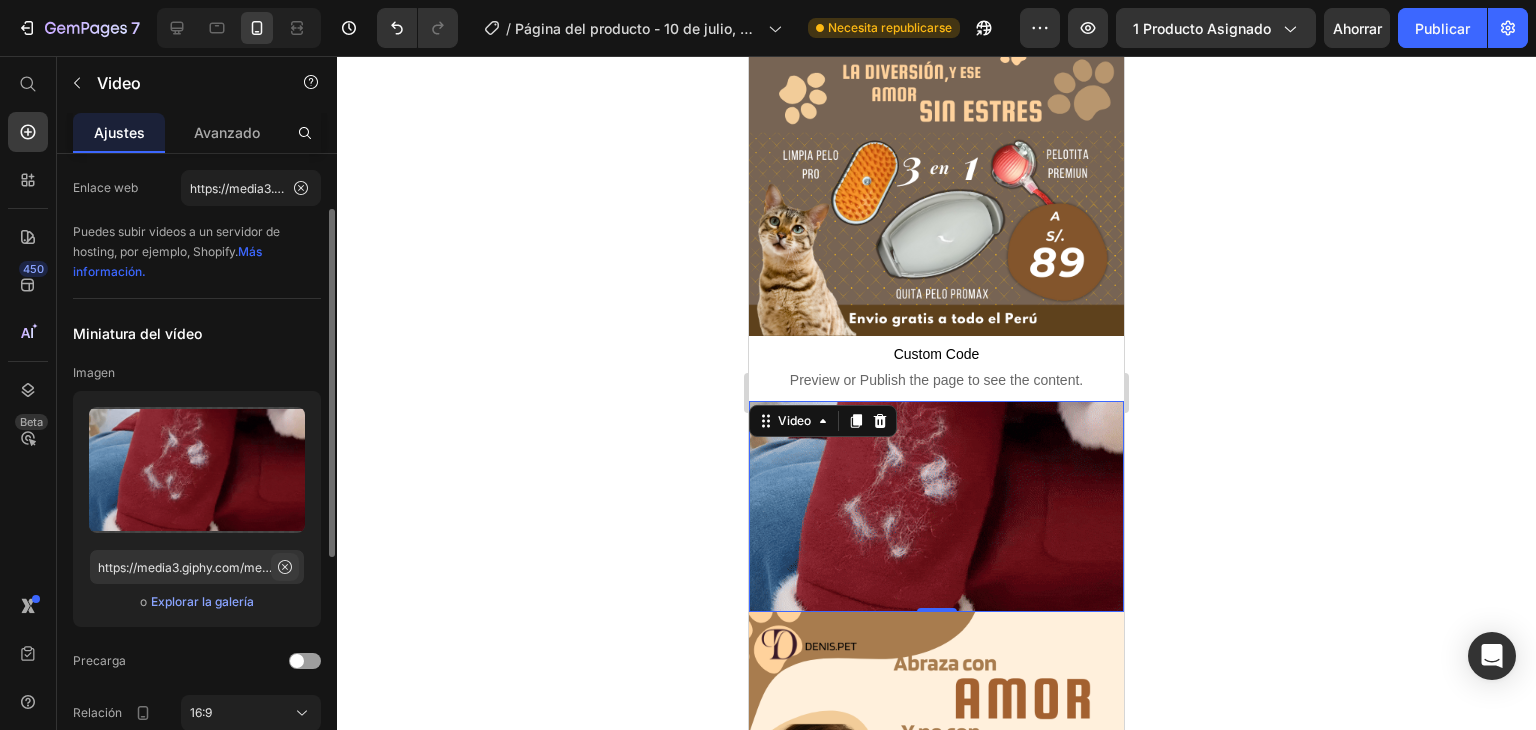 click 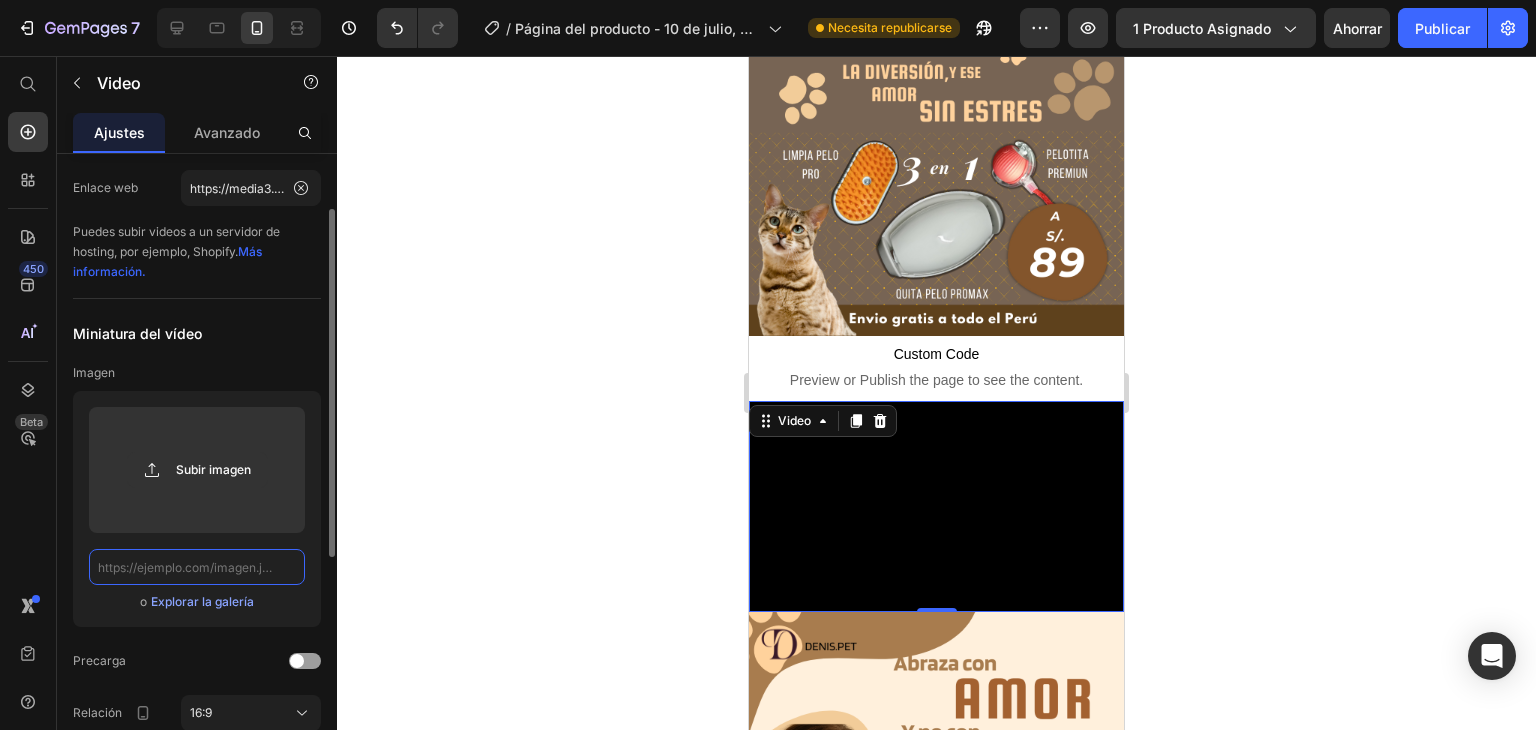 paste on "https://media0.giphy.com/media/v1.Y2lkPTc5MGI3NjExOW15YTRlZ2E1eDgzbzE1cDJjZ3dqdnYwZzc3bDBxMGx0dTI4NHhrNSZlcD12MV9pbnRlcm5hbF9naWZfYnlfaWQmY3Q9Zw/gKx2WuOCHuDNej3ifu/giphy.gif" 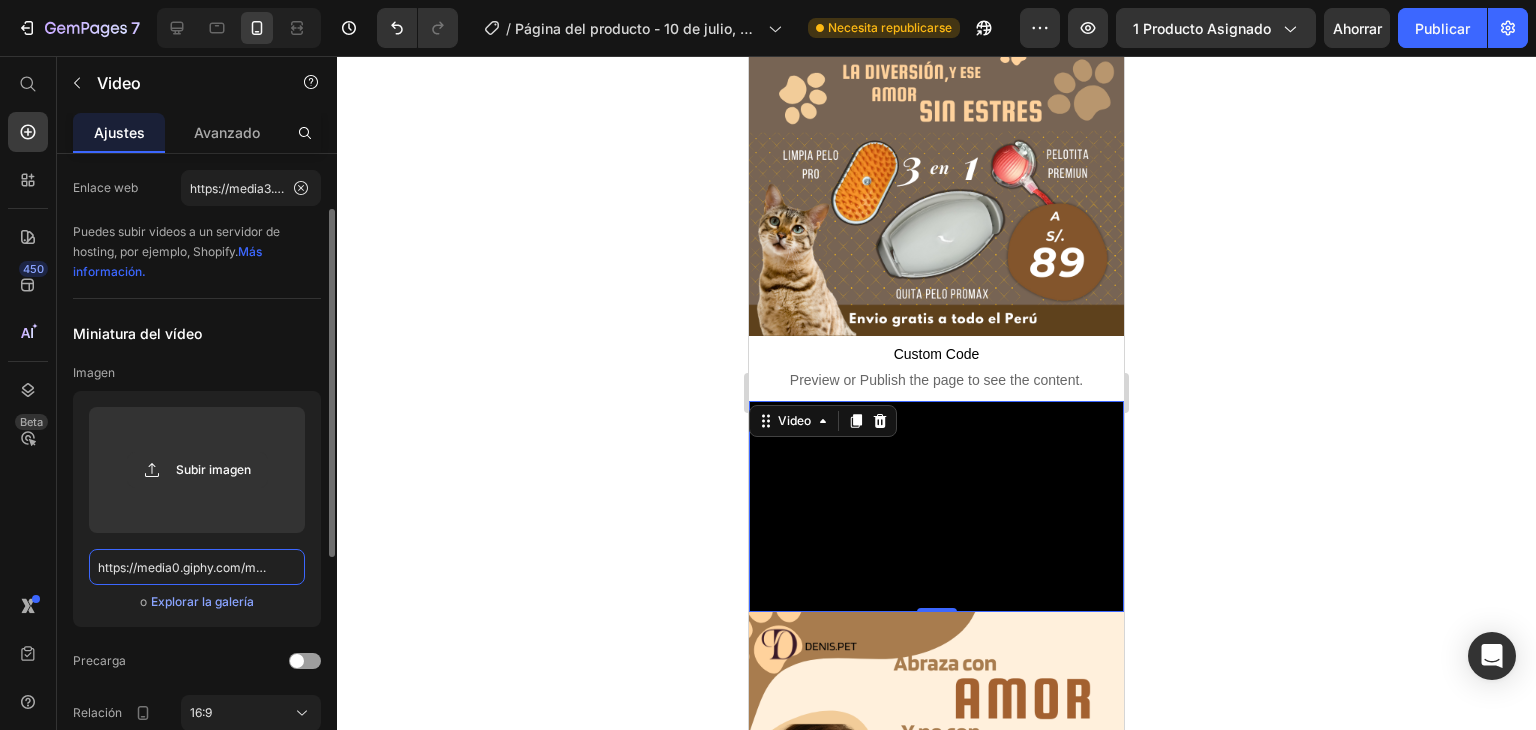 paste on "https://media0.giphy.com/media/v1.Y2lkPTc5MGI3NjExOW15YTRlZ2E1eDgzbzE1cDJjZ3dqdnYwZzc3bDBxMGx0dTI4NHhrNSZlcD12MV9pbnRlcm5hbF9naWZfYnlfaWQmY3Q9Zw/gKx2WuOCHuDNej3ifu/giphy.gif" 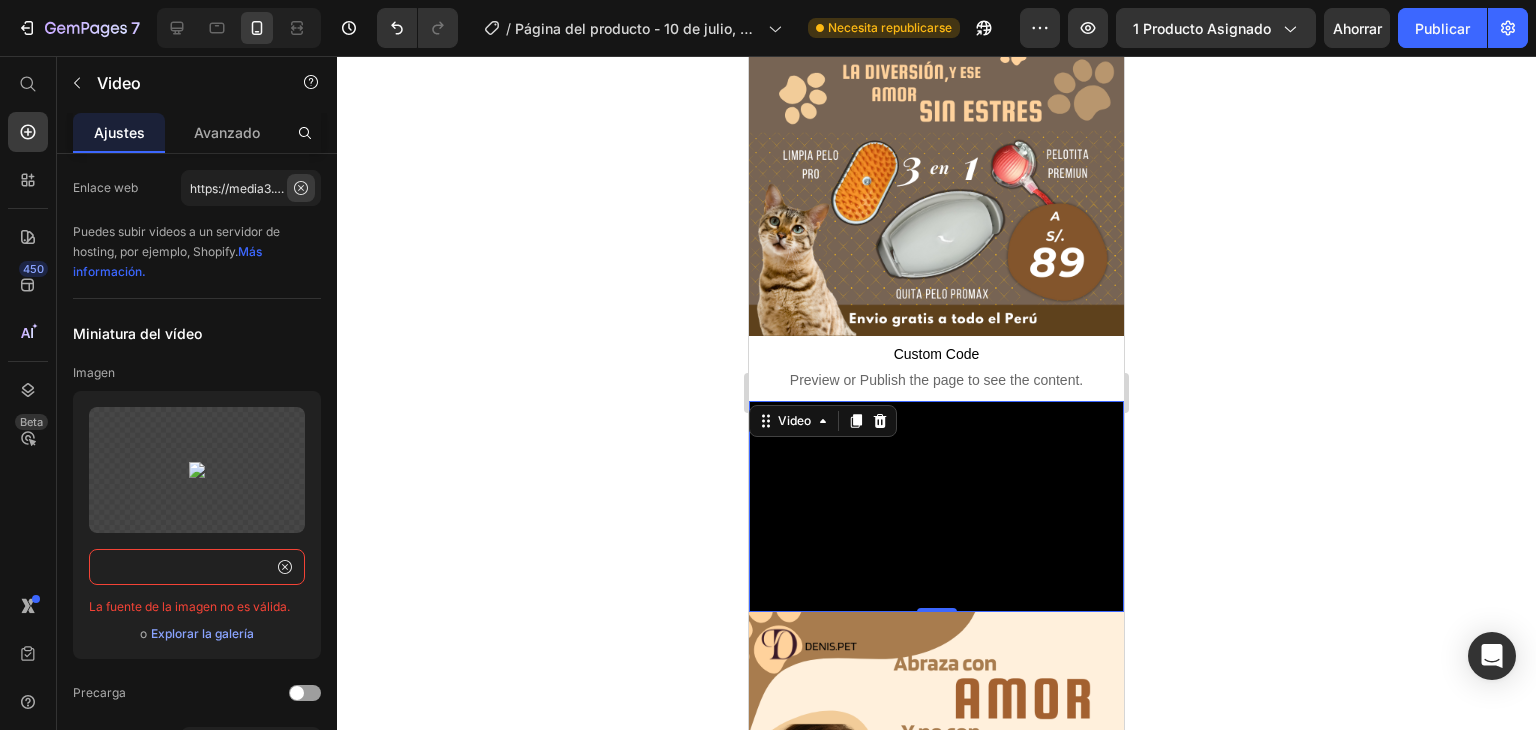 type on "https://media0.giphy.com/media/v1.Y2lkPTc5MGI3NjExOW15YTRlZ2E1eDgzbzE1cDJjZ3dqdnYwZzc3bDBxMGx0dTI4NHhrNSZlcD12MV9pbnRlcm5hbF9naWZfYnlfaWQmY3Q9Zw/gKx2WuOCHuDNej3ifu/giphyhttps://media0.giphy.com/media/v1.Y2lkPTc5MGI3NjExOW15YTRlZ2E1eDgzbzE1cDJjZ3dqdnYwZzc3bDBxMGx0dTI4NHhrNSZlcD12MV9pbnRlcm5hbF9naWZfYnlfaWQmY3Q9Zw/gKx2WuOCHuDNej3ifu/giphy.gif.gif" 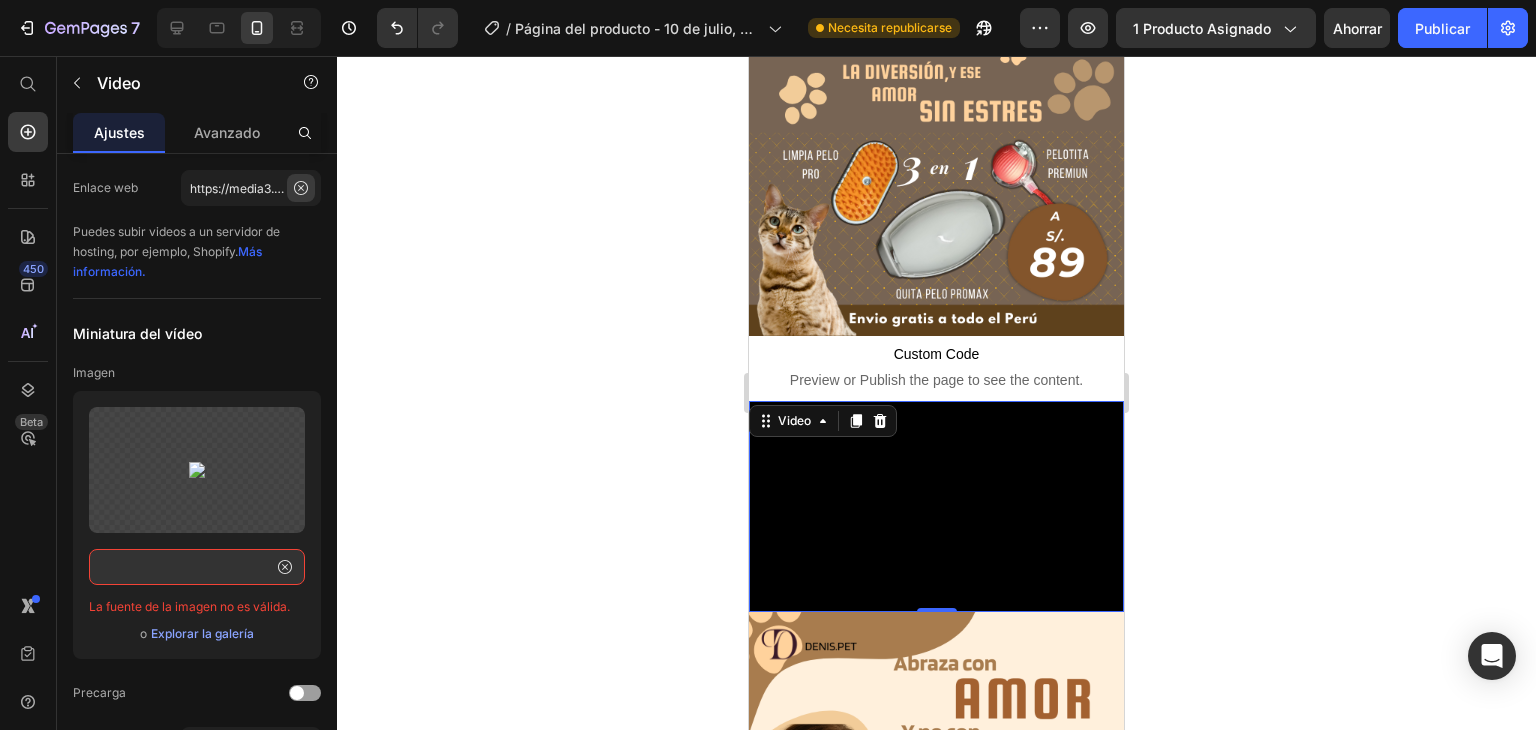 scroll, scrollTop: 0, scrollLeft: 0, axis: both 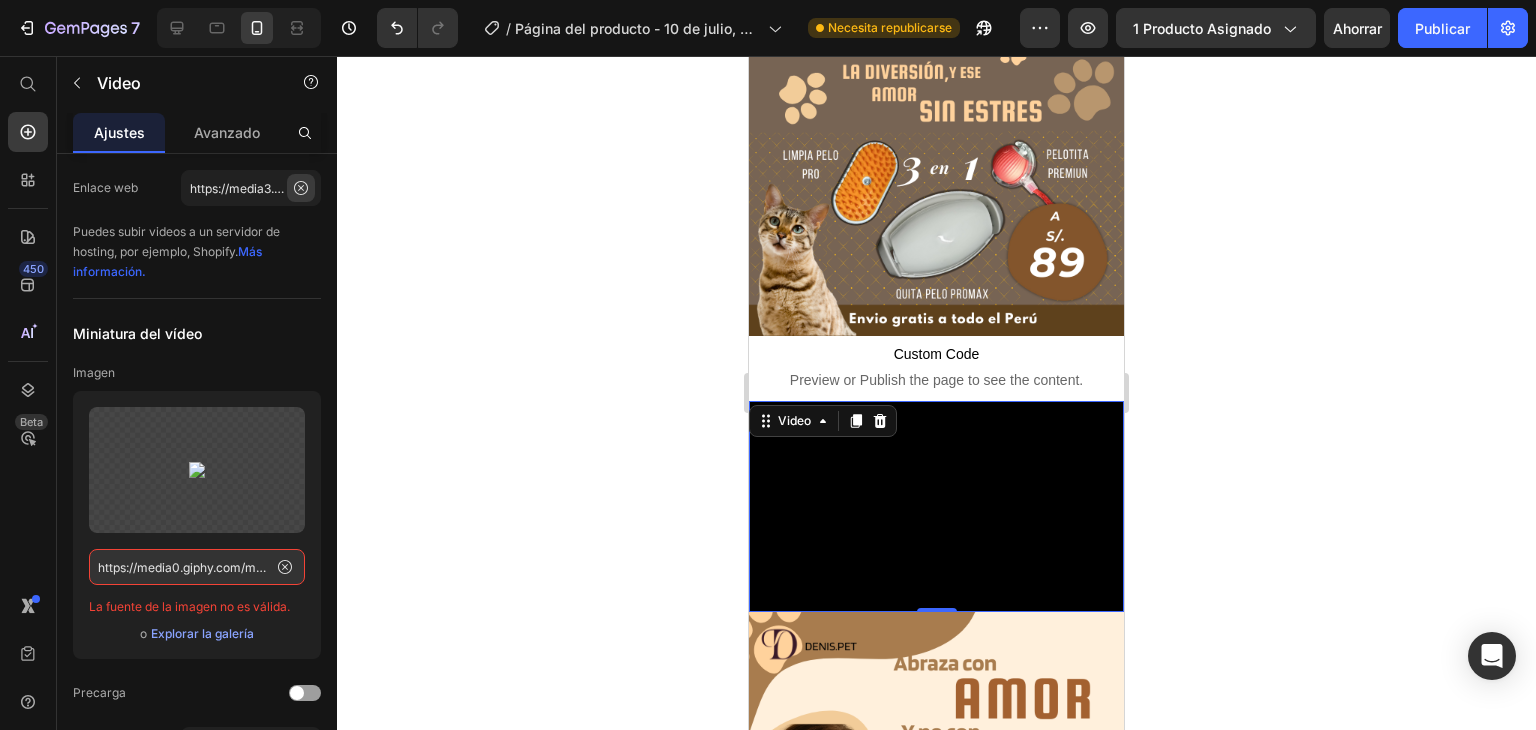 click 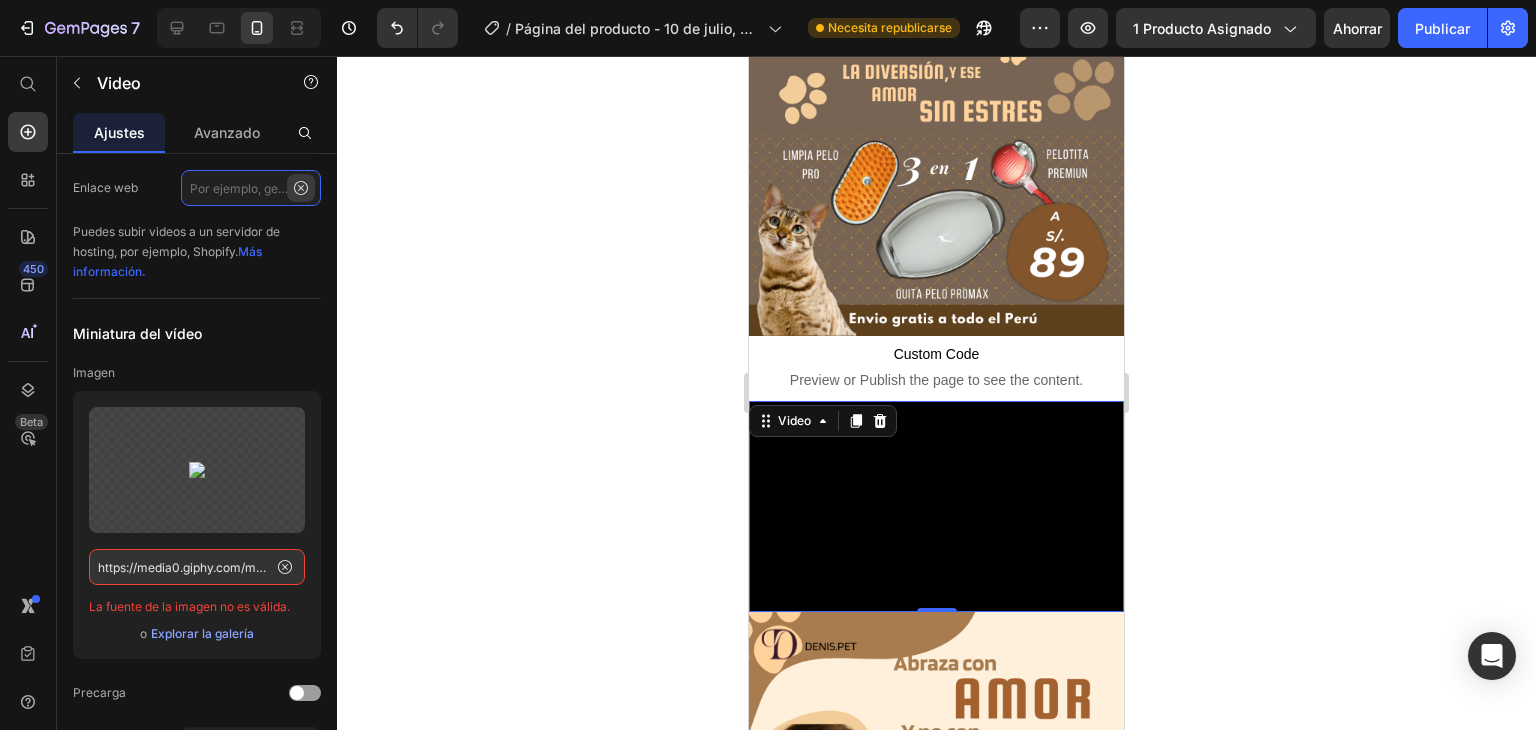 scroll, scrollTop: 0, scrollLeft: 0, axis: both 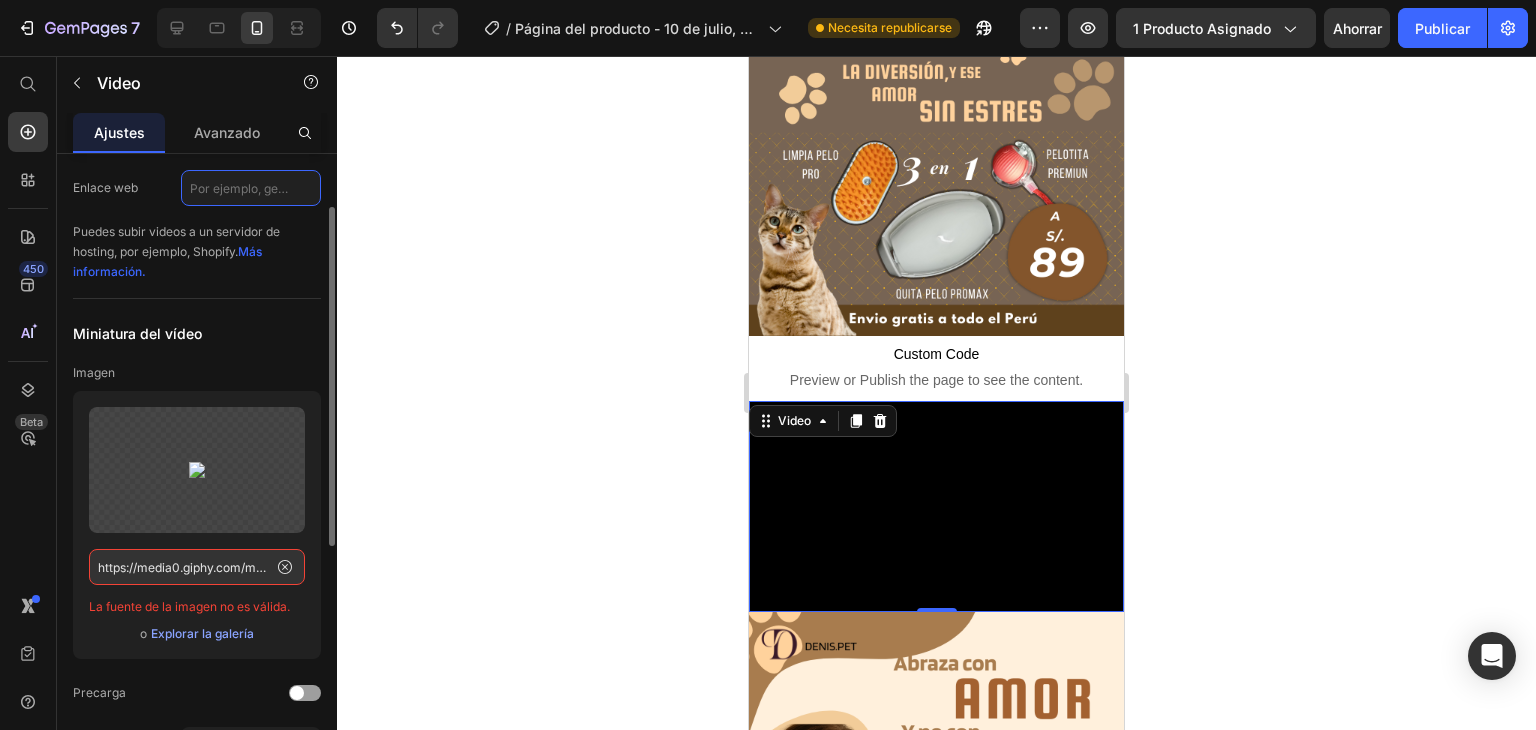 paste on "https://media0.giphy.com/media/v1.Y2lkPTc5MGI3NjExOW15YTRlZ2E1eDgzbzE1cDJjZ3dqdnYwZzc3bDBxMGx0dTI4NHhrNSZlcD12MV9pbnRlcm5hbF9naWZfYnlfaWQmY3Q9Zw/gKx2WuOCHuDNej3ifu/giphy.gif" 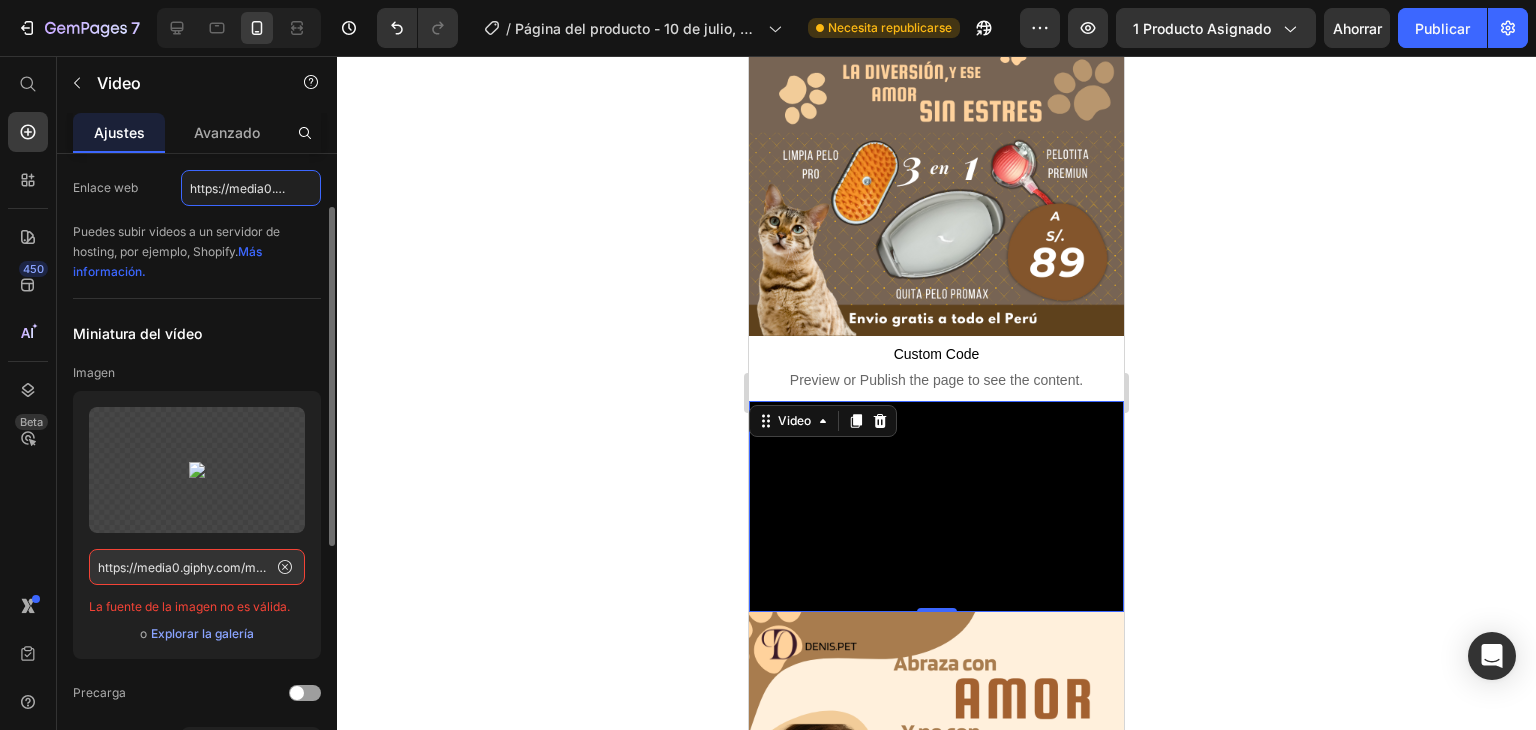 scroll, scrollTop: 0, scrollLeft: 1092, axis: horizontal 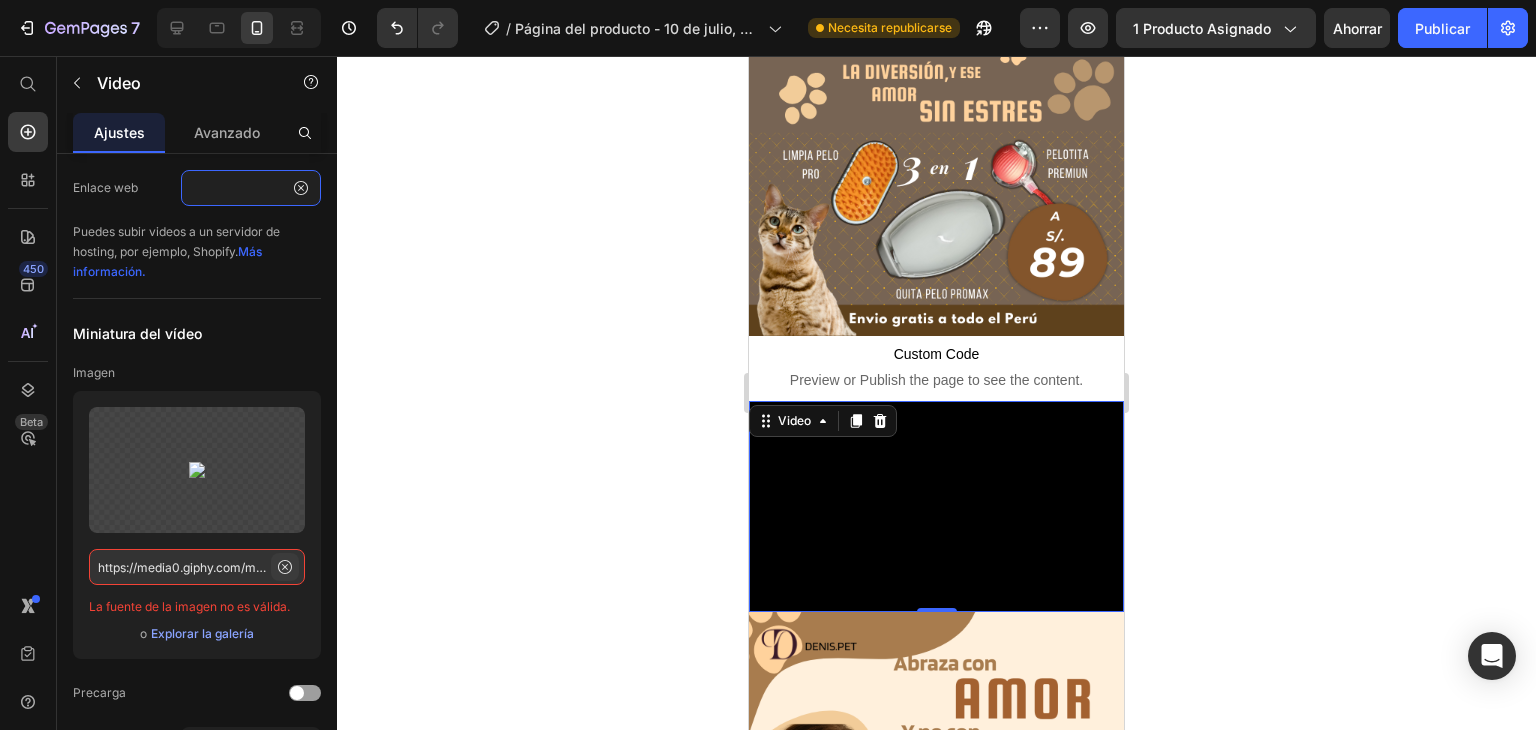 type on "https://media0.giphy.com/media/v1.Y2lkPTc5MGI3NjExOW15YTRlZ2E1eDgzbzE1cDJjZ3dqdnYwZzc3bDBxMGx0dTI4NHhrNSZlcD12MV9pbnRlcm5hbF9naWZfYnlfaWQmY3Q9Zw/gKx2WuOCHuDNej3ifu/giphy.gif" 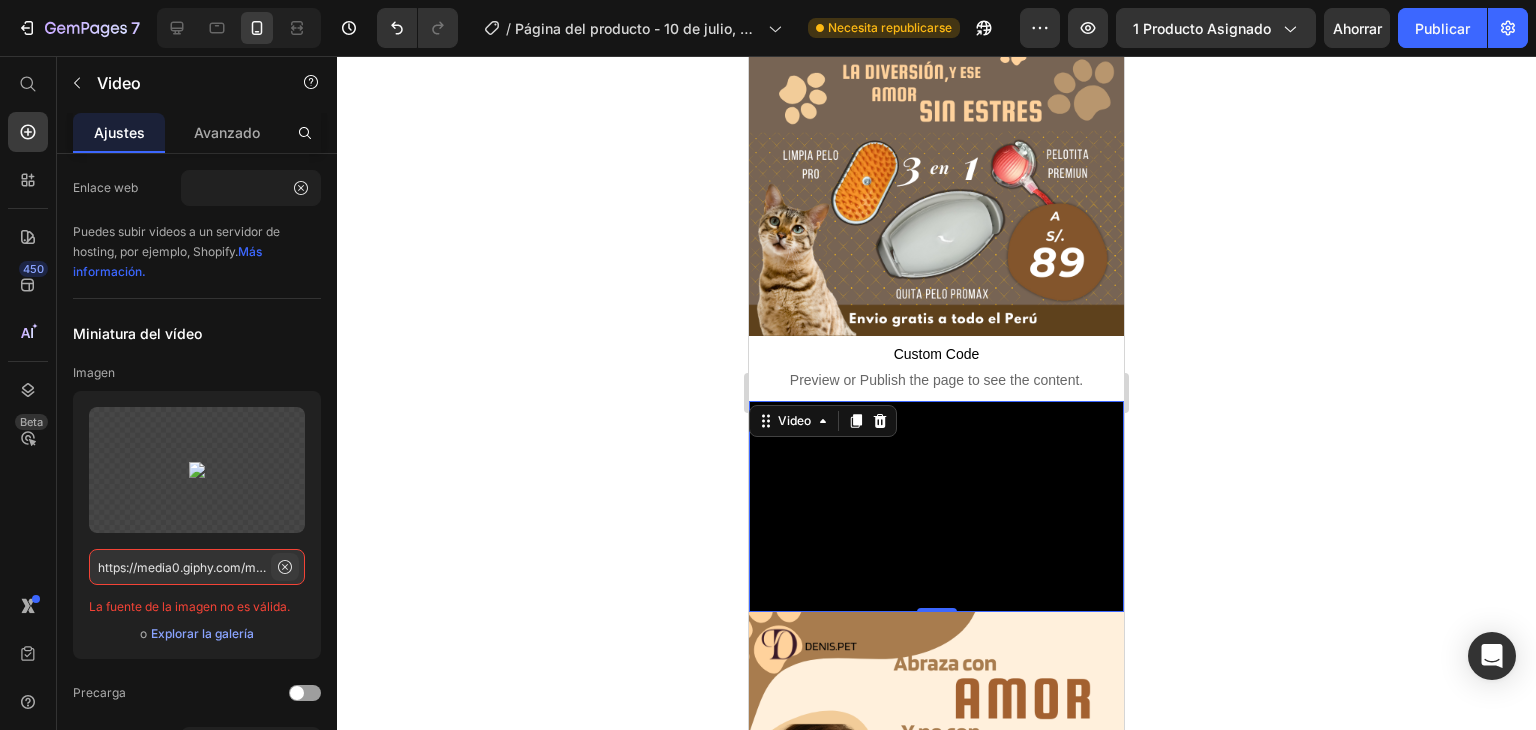 scroll, scrollTop: 0, scrollLeft: 0, axis: both 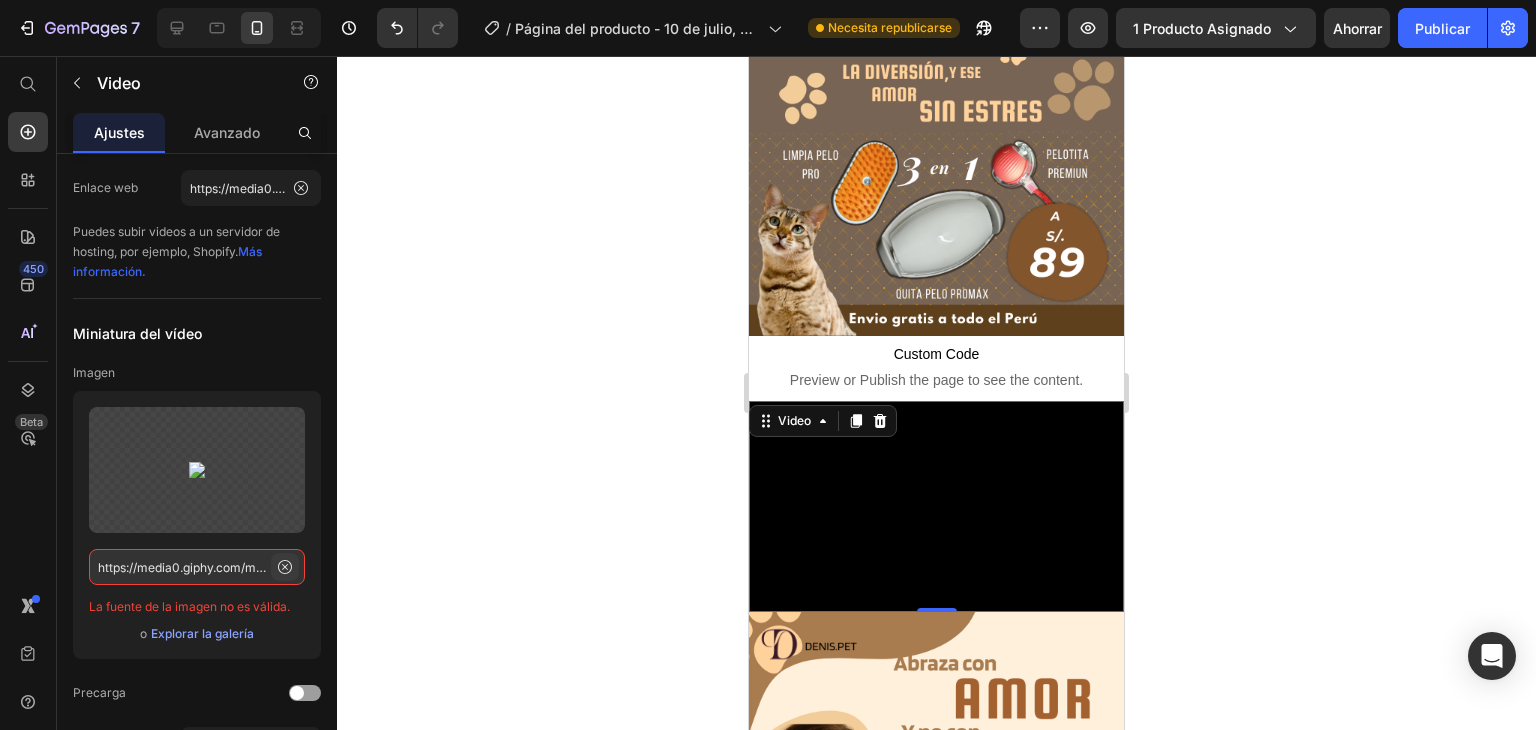 click 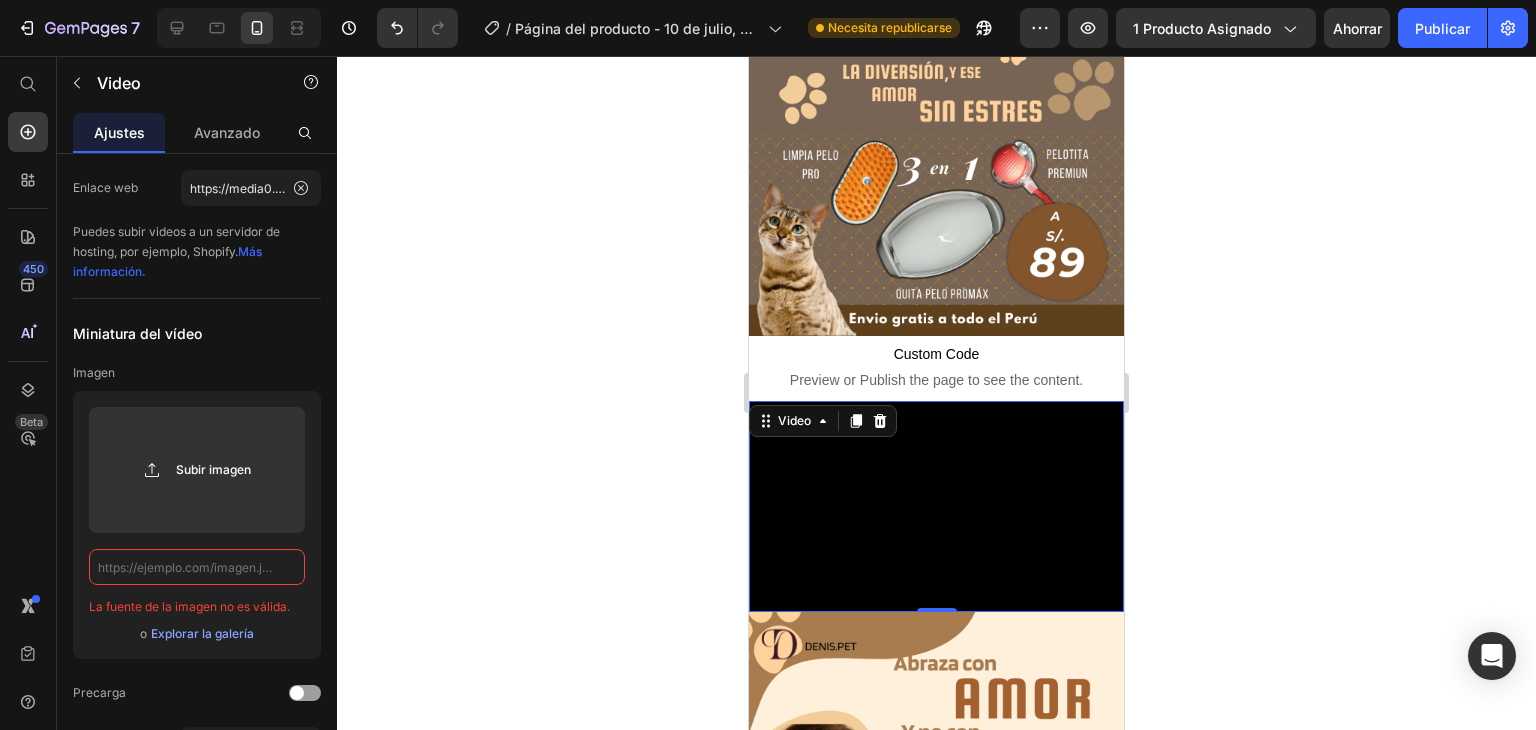 scroll, scrollTop: 0, scrollLeft: 0, axis: both 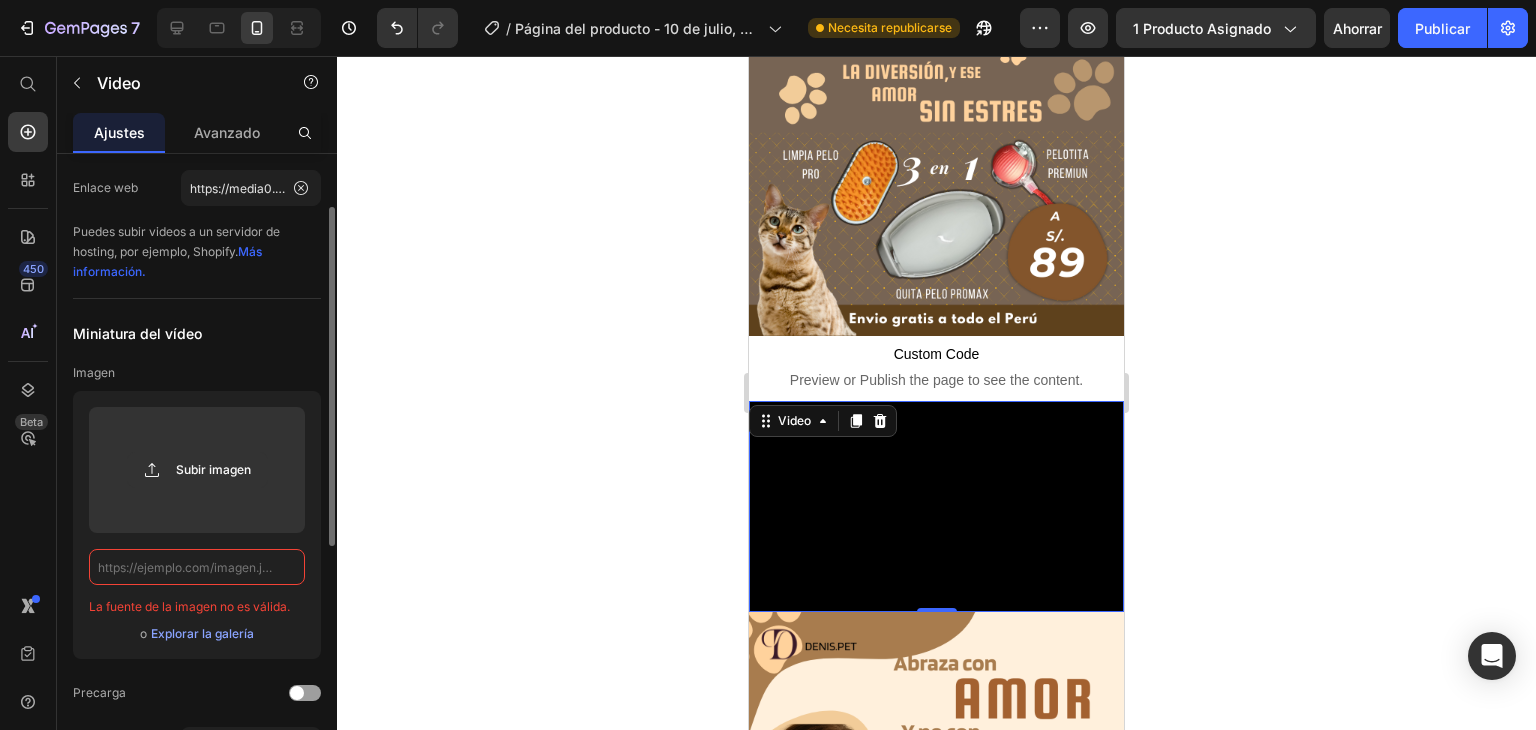 paste on "https://media0.giphy.com/media/v1.Y2lkPTc5MGI3NjExOW15YTRlZ2E1eDgzbzE1cDJjZ3dqdnYwZzc3bDBxMGx0dTI4NHhrNSZlcD12MV9pbnRlcm5hbF9naWZfYnlfaWQmY3Q9Zw/gKx2WuOCHuDNej3ifu/giphy.gif" 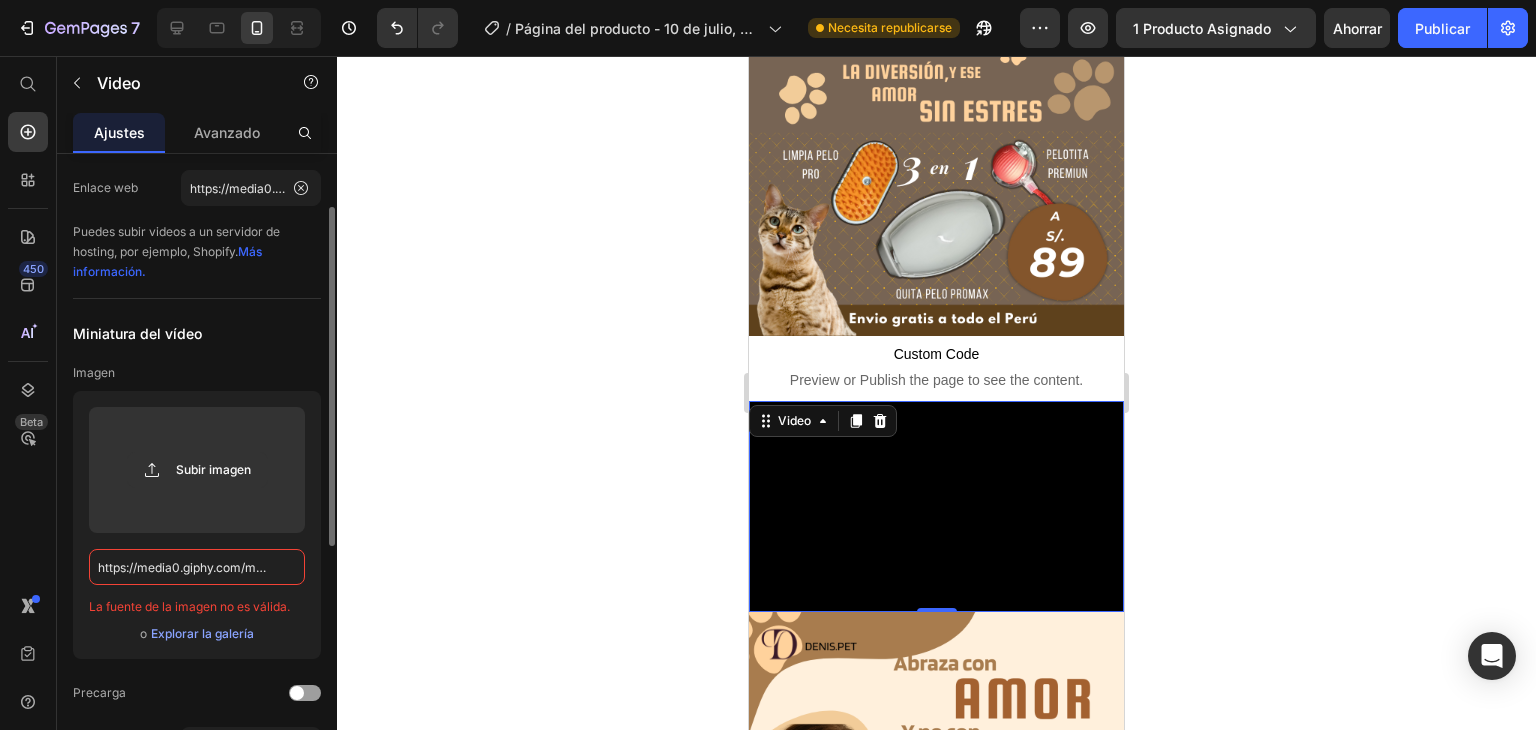 scroll, scrollTop: 0, scrollLeft: 1016, axis: horizontal 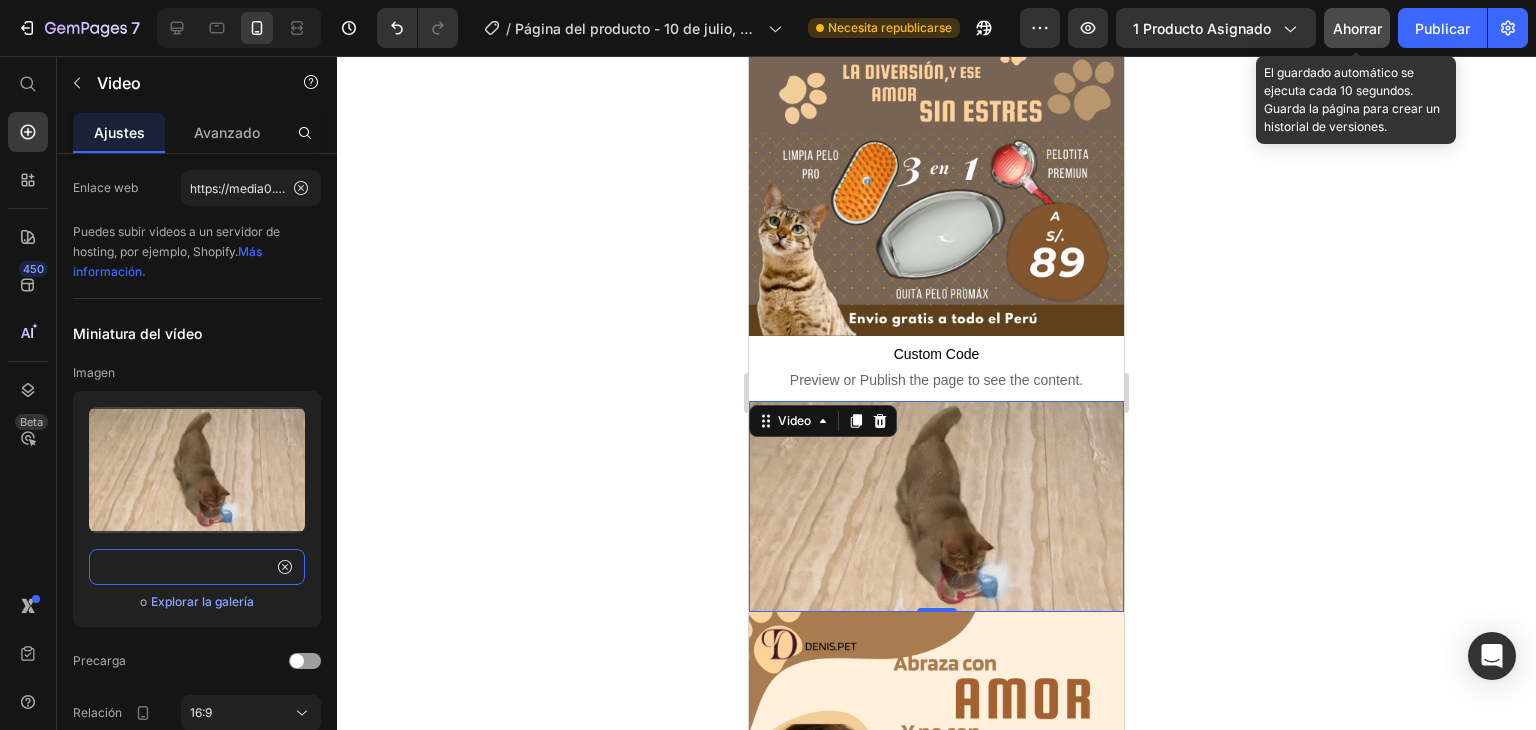 type on "https://media0.giphy.com/media/v1.Y2lkPTc5MGI3NjExOW15YTRlZ2E1eDgzbzE1cDJjZ3dqdnYwZzc3bDBxMGx0dTI4NHhrNSZlcD12MV9pbnRlcm5hbF9naWZfYnlfaWQmY3Q9Zw/gKx2WuOCHuDNej3ifu/giphy.gif" 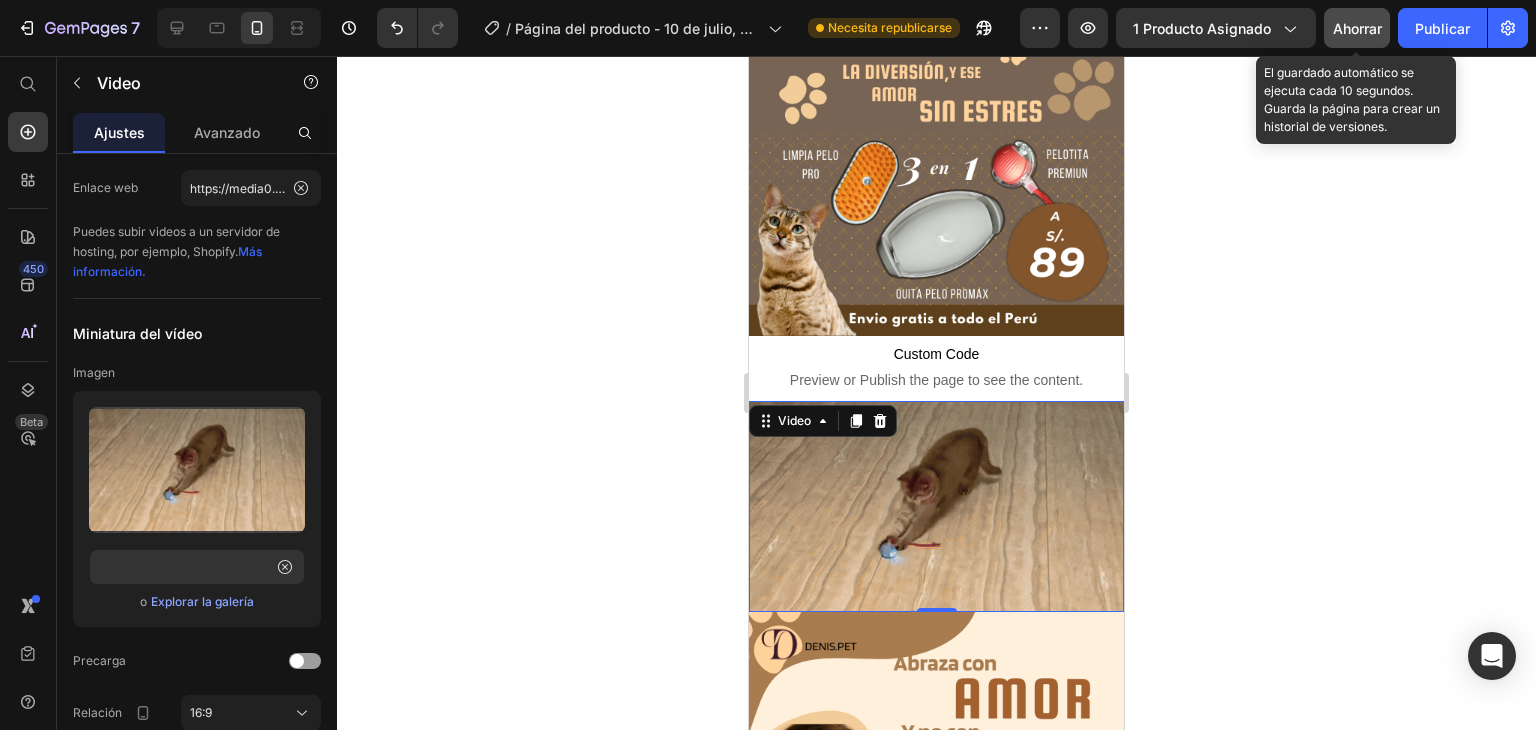 scroll, scrollTop: 0, scrollLeft: 0, axis: both 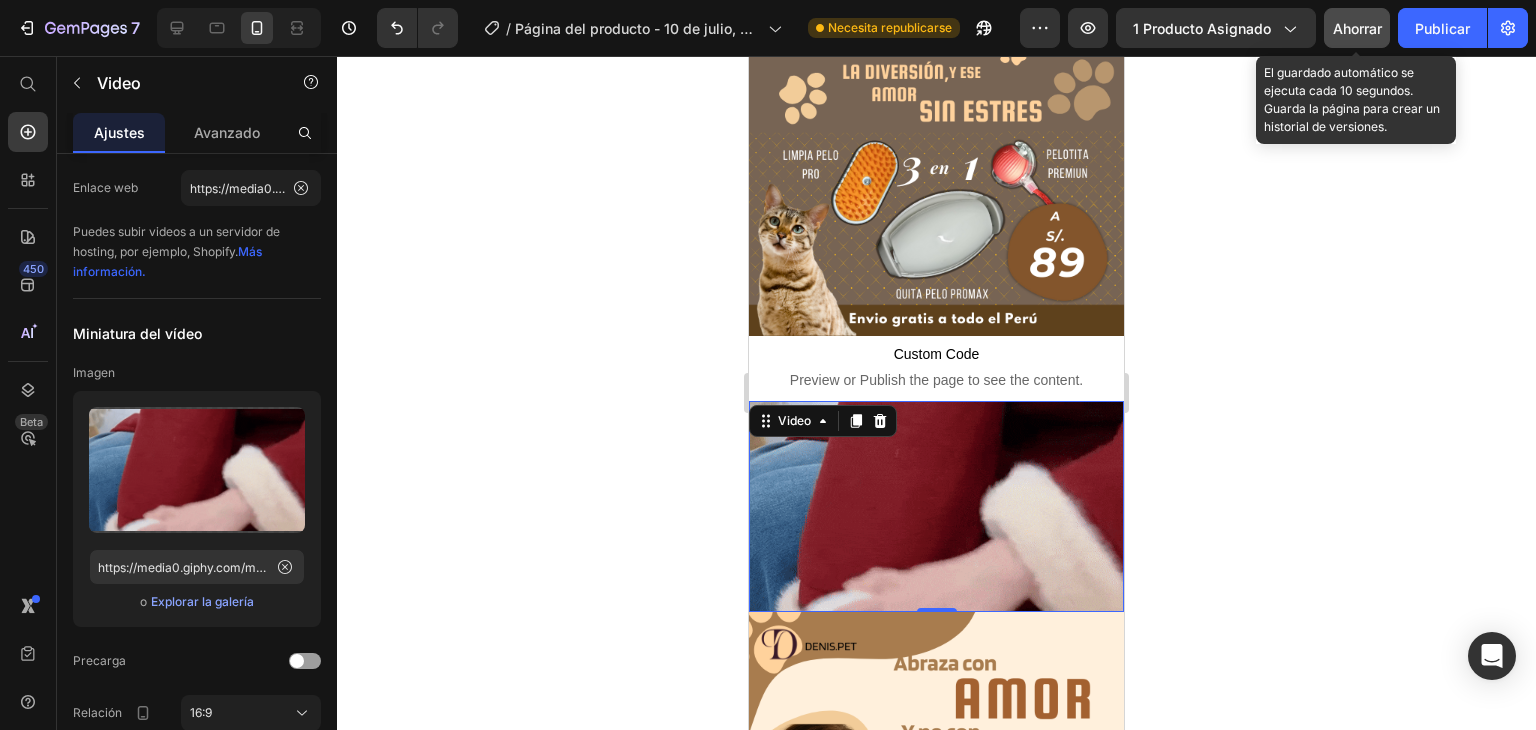 click on "Ahorrar" 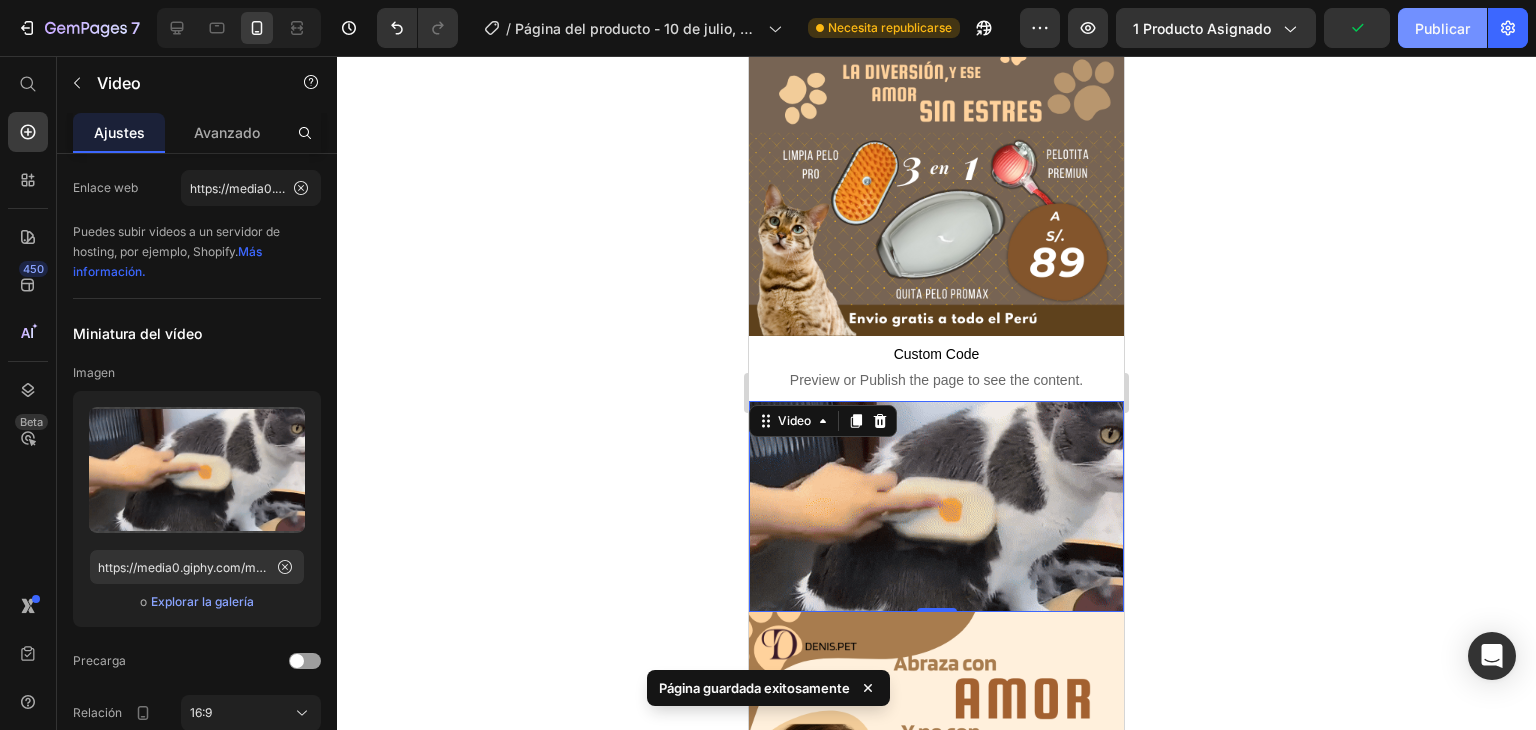 click on "Publicar" 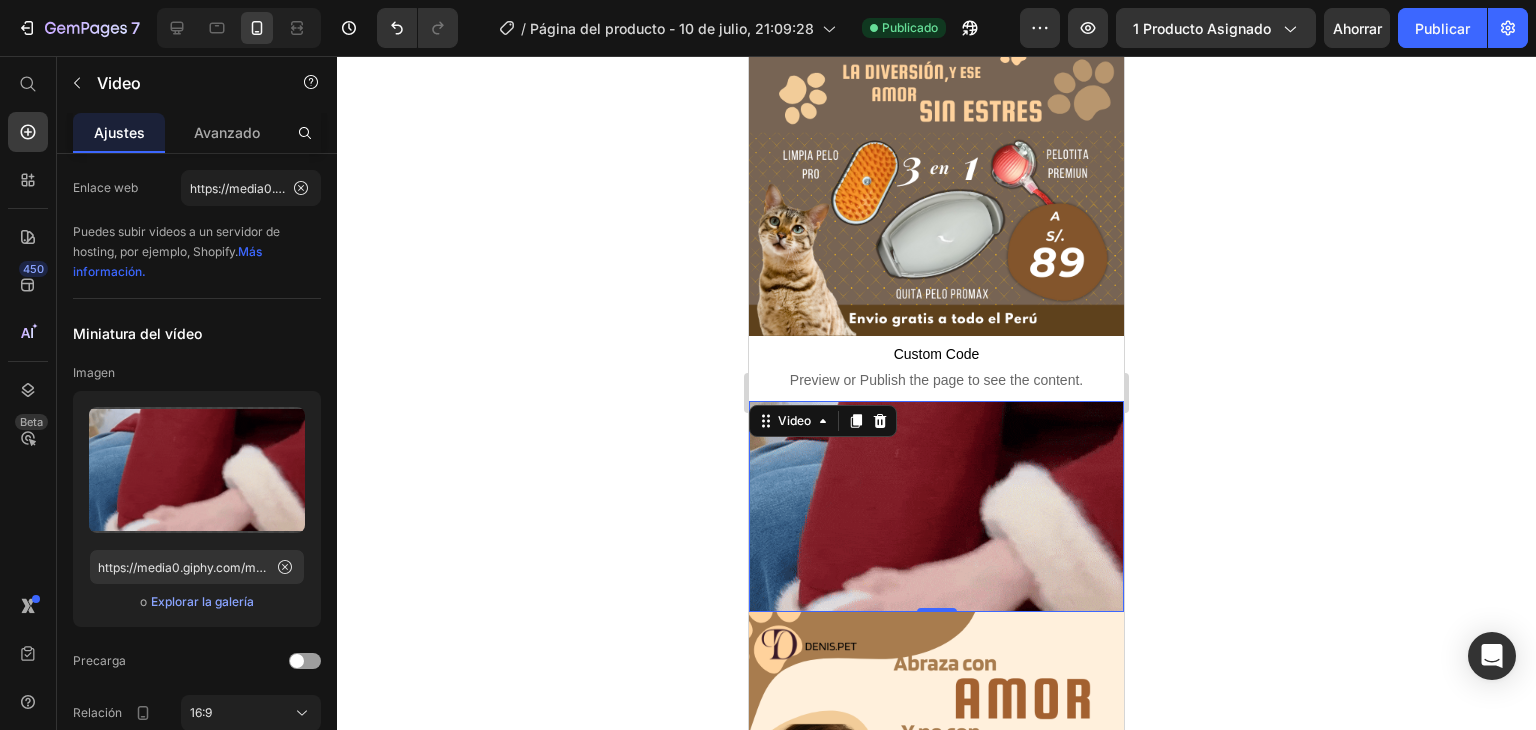 click 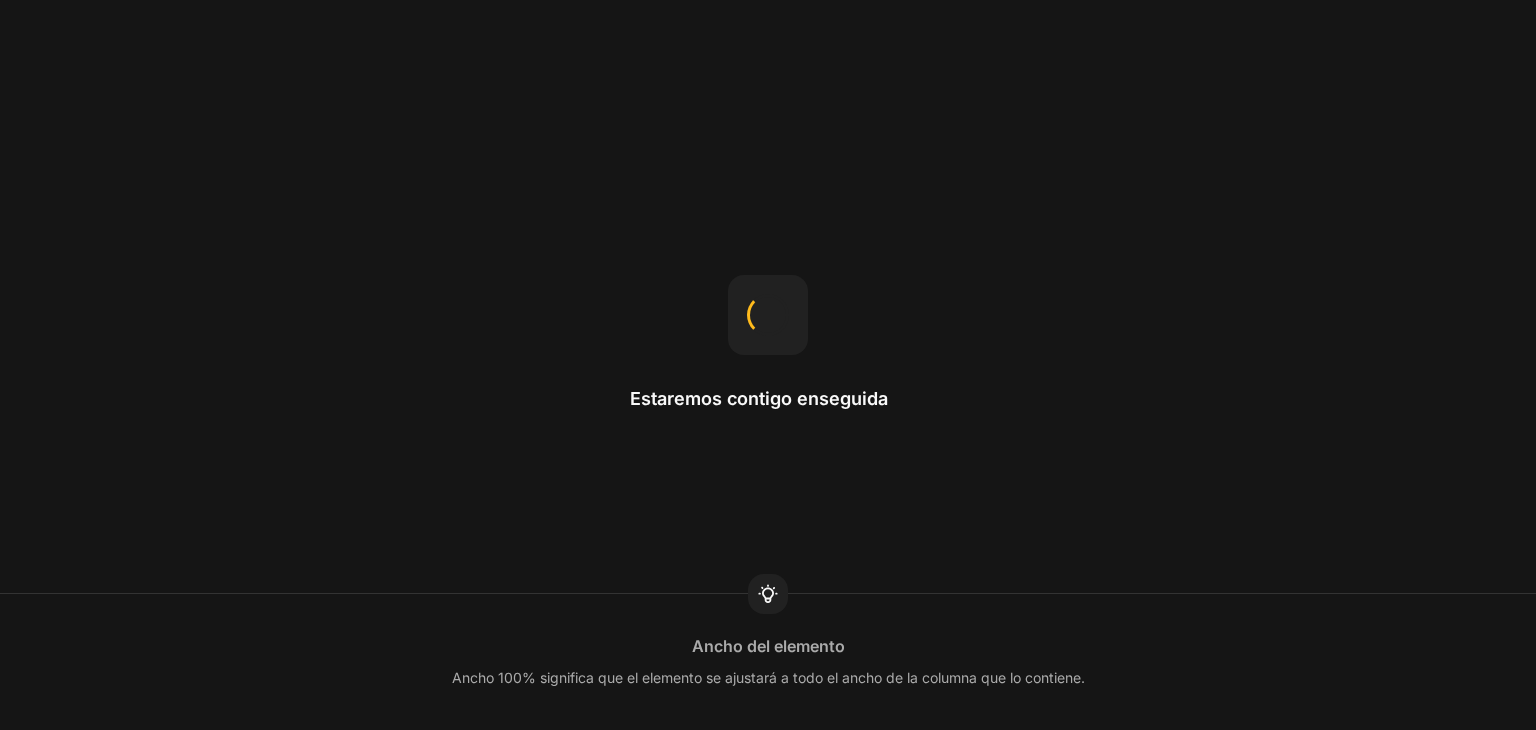 scroll, scrollTop: 0, scrollLeft: 0, axis: both 